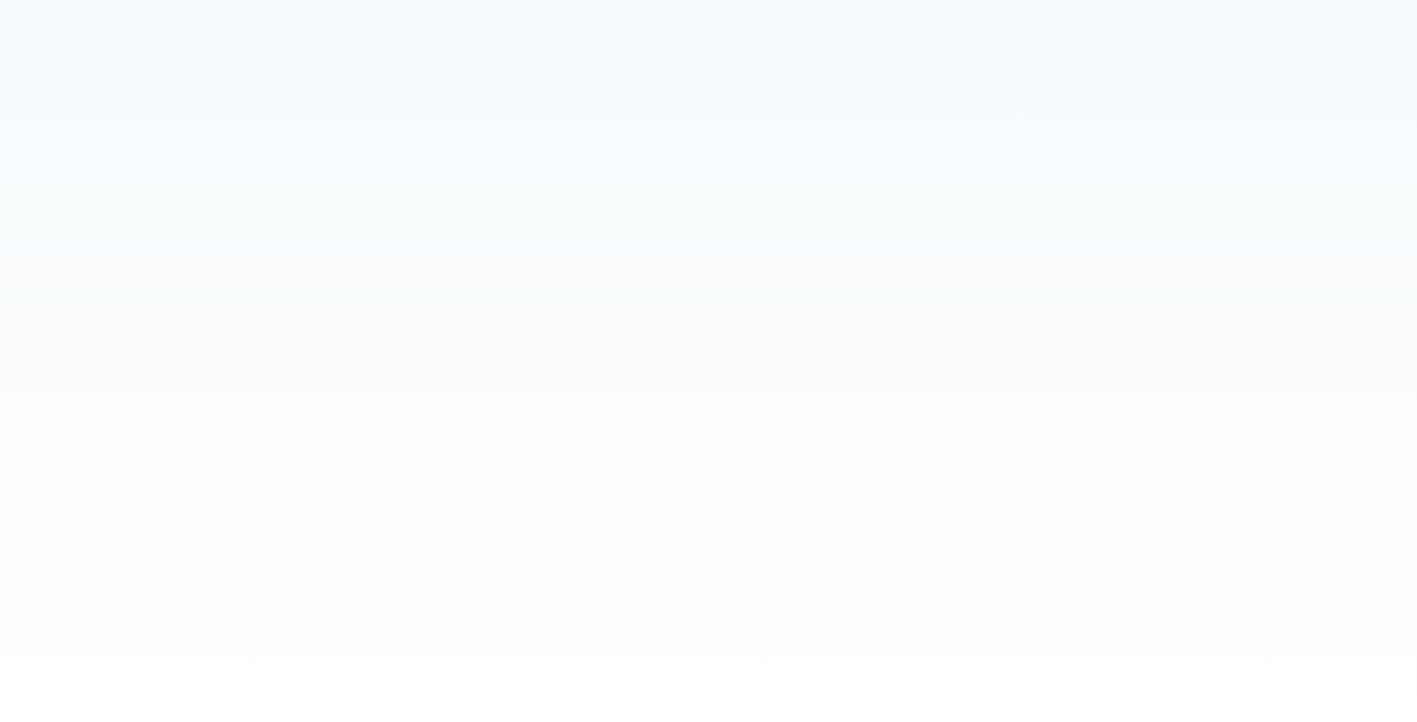 scroll, scrollTop: 0, scrollLeft: 0, axis: both 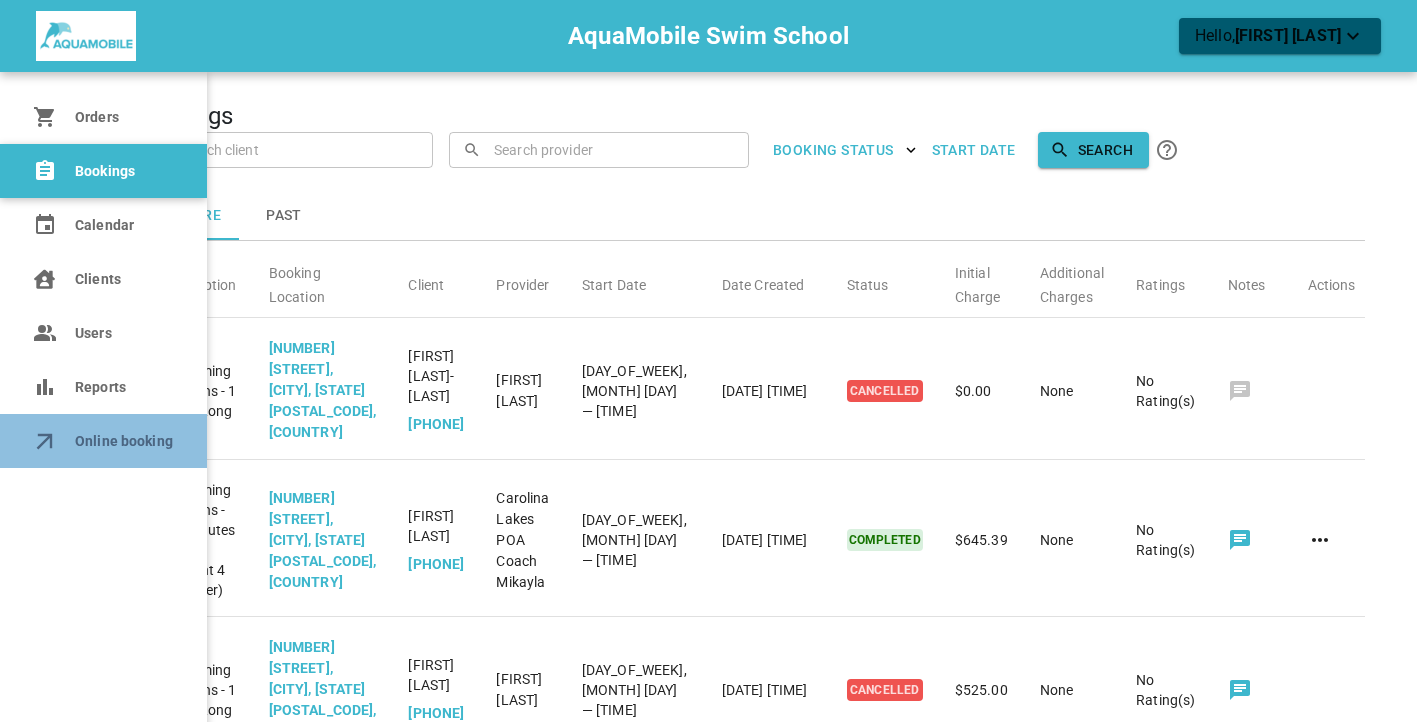 click on "Online booking" at bounding box center [103, 441] 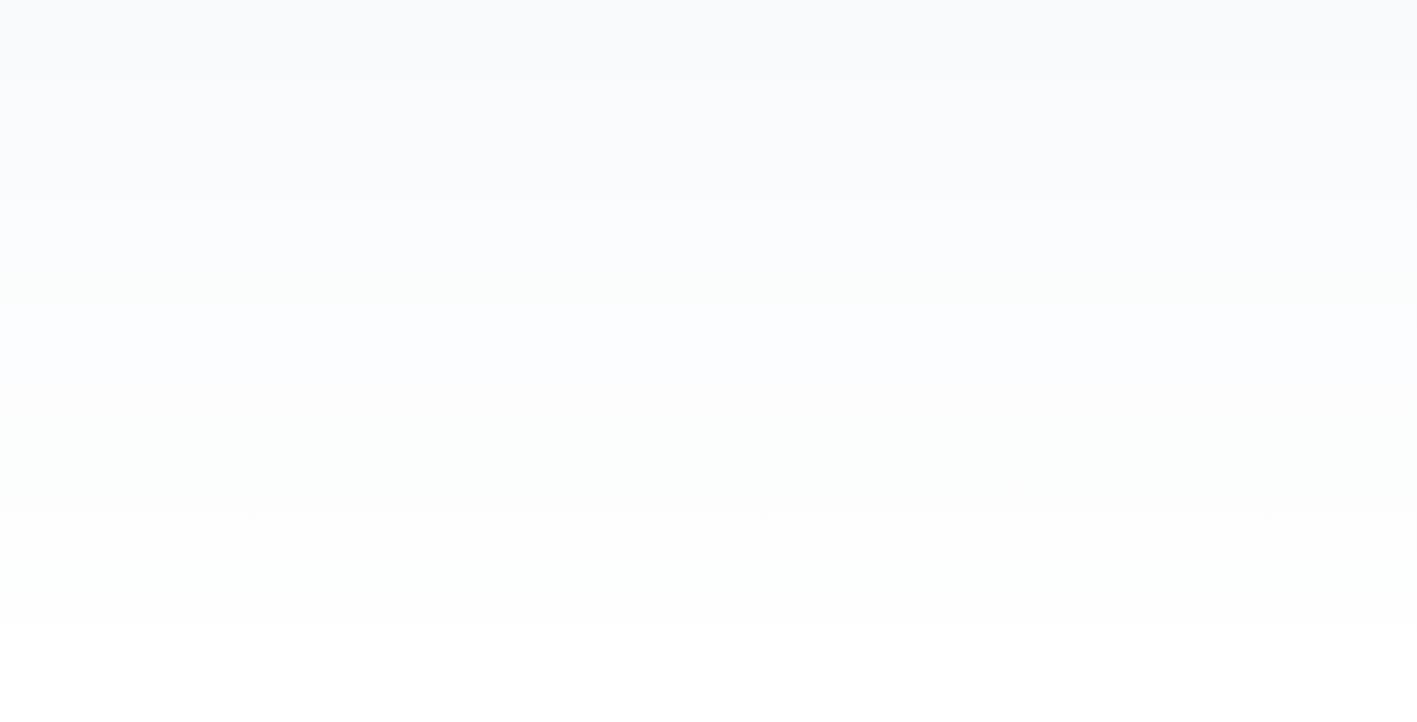scroll, scrollTop: 0, scrollLeft: 0, axis: both 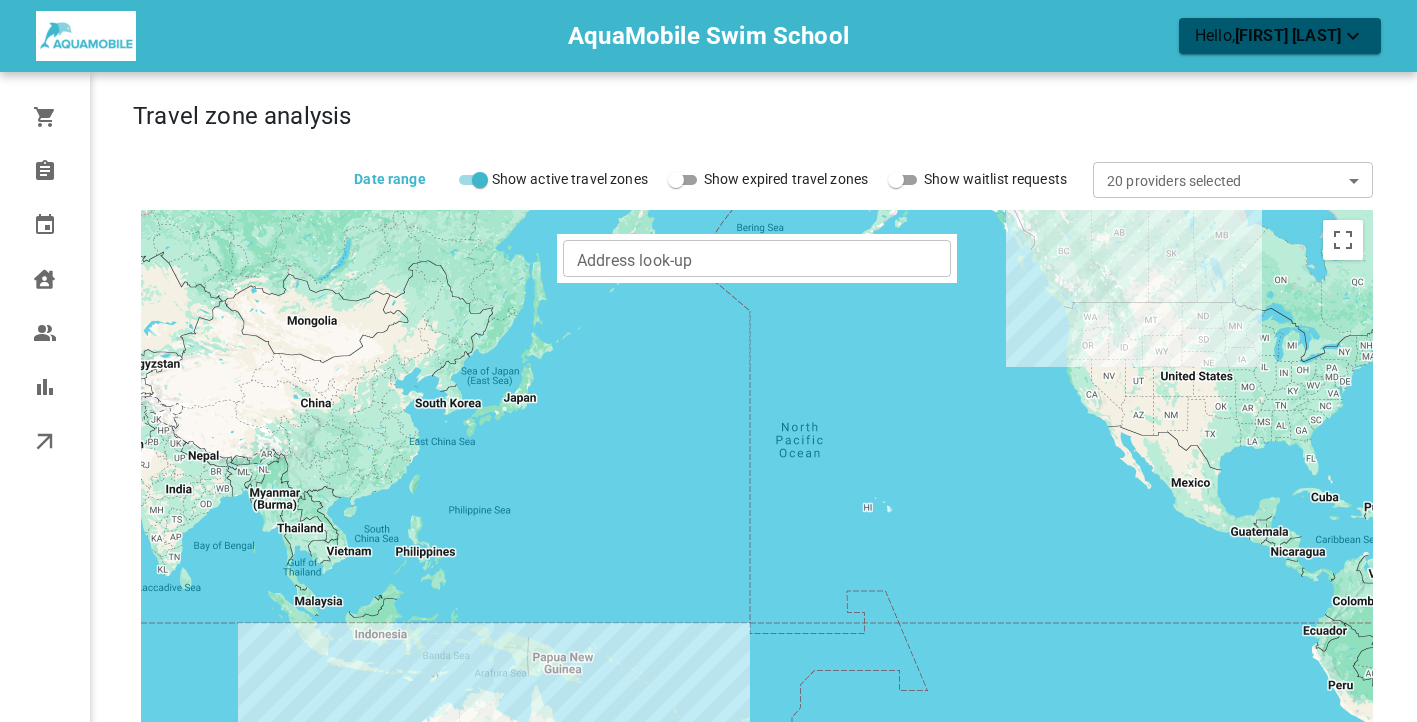 click on "AquaMobile Swim School Hello,  [FIRST] [LAST] Orders Bookings Calendar Clients Users Reports Online booking Travel zone analysis Date range Show active travel zones Show expired travel zones Show waitlist requests 20 providers selected ​ ← Move left → Move right ↑ Move up ↓ Move down + Zoom in - Zoom out Home Jump left by 75% End Jump right by 75% Page Up Jump up by 75% Page Down Jump down by 75% To navigate, press the arrow keys. Use ⌘ + scroll to zoom the map Address look-up Address look-up Keyboard shortcuts Map Data Map data ©2025 Google, INEGI Map data ©2025 Google, INEGI 1000 km  Click to toggle between metric and imperial units Terms Report a map error Profile My account" at bounding box center (708, 530) 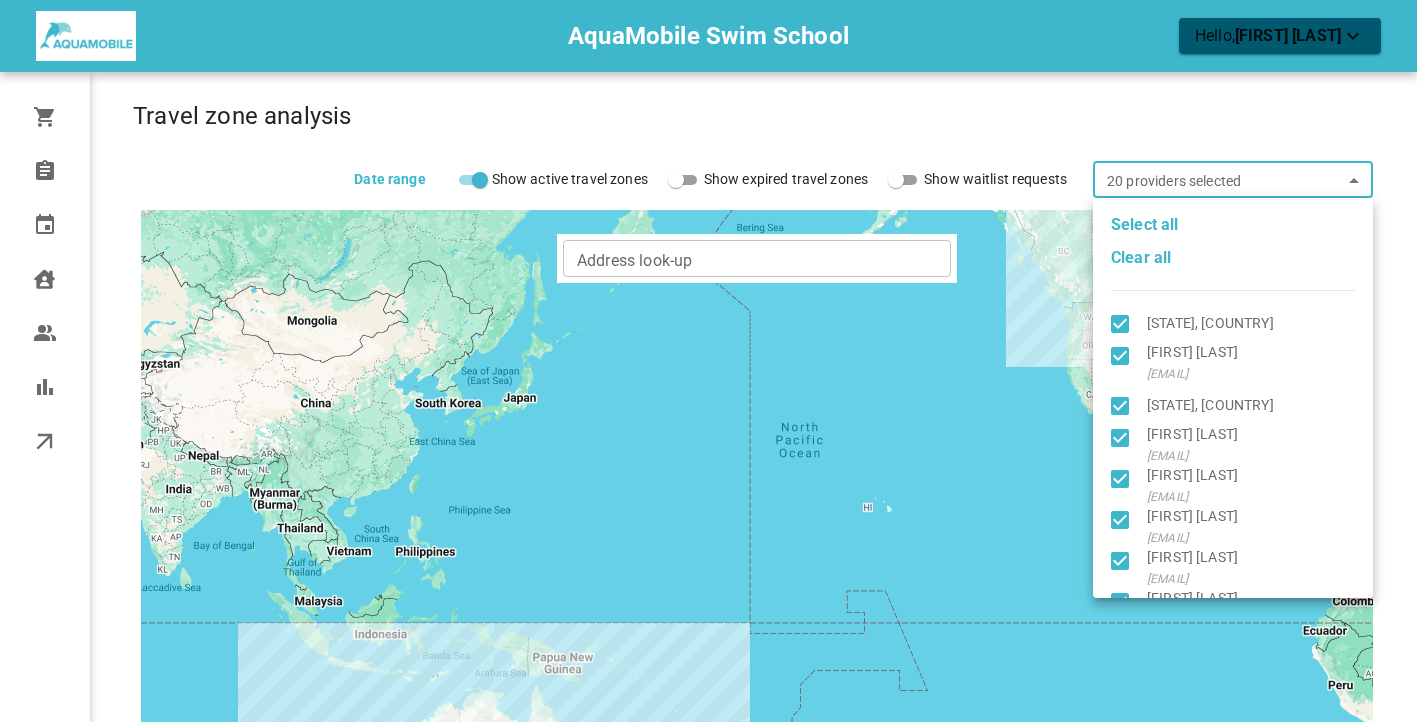 click on "Select all" at bounding box center (1145, 225) 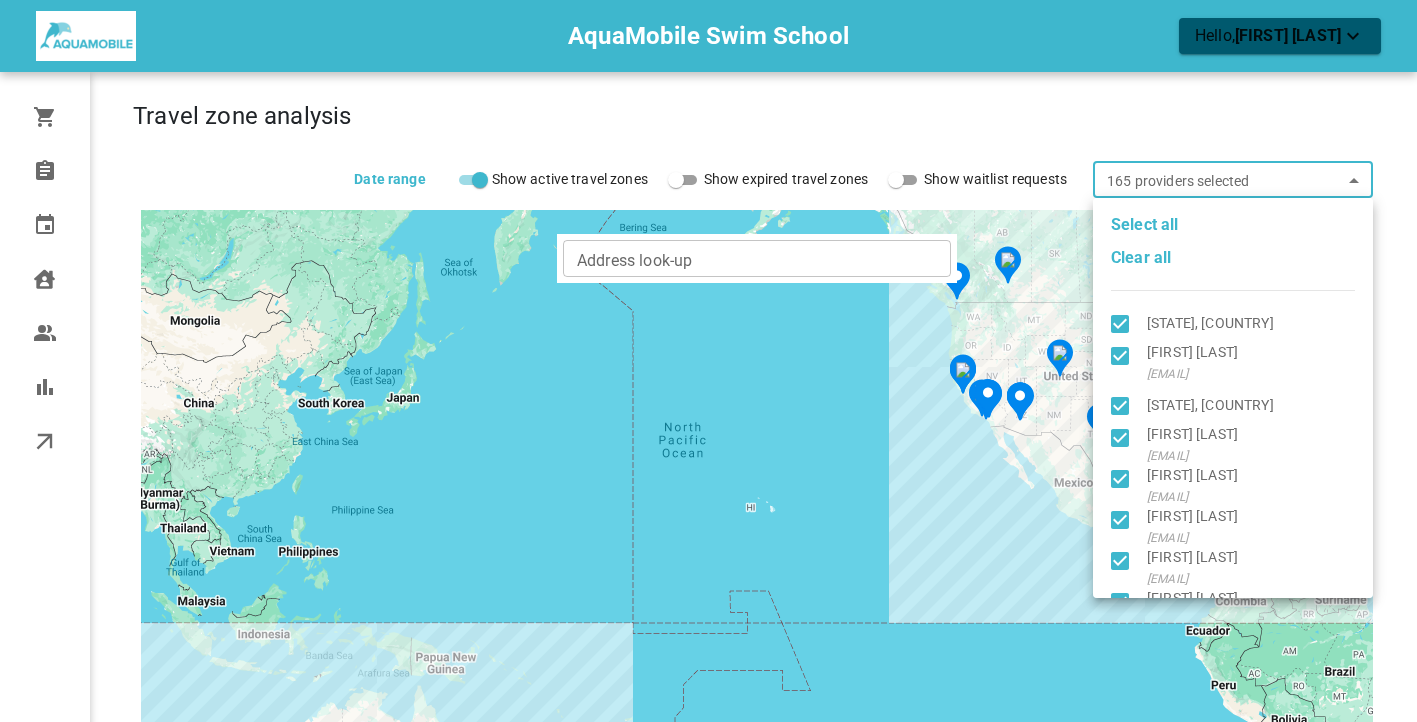 click at bounding box center [708, 361] 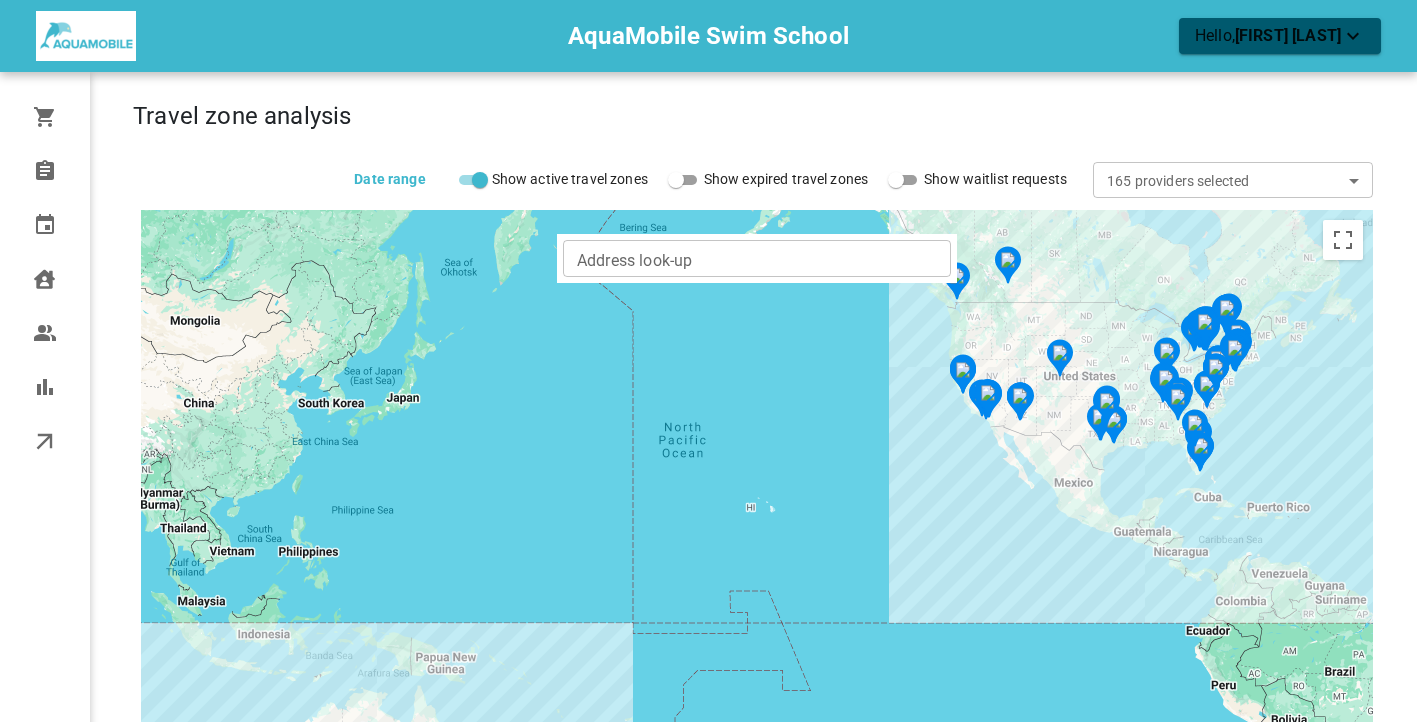 click on "Address look-up" at bounding box center (755, 258) 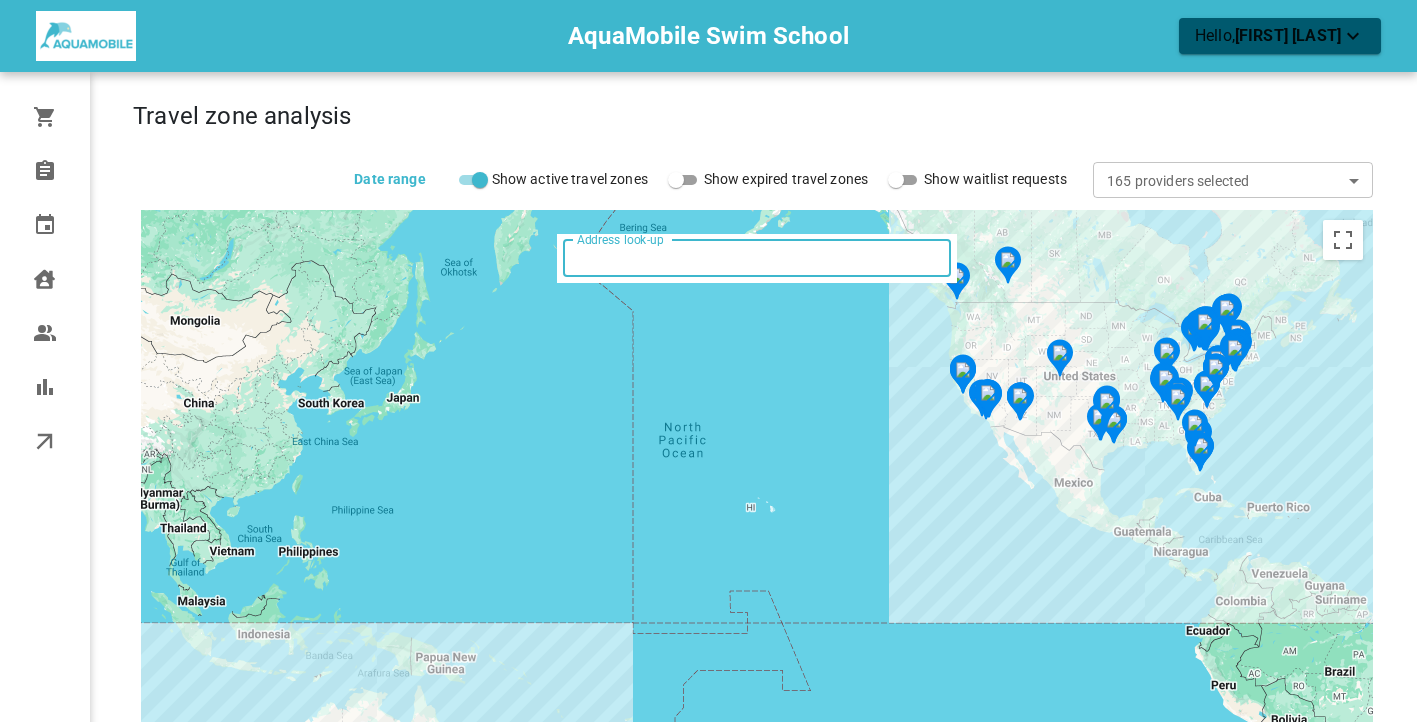 paste on "[POSTAL_CODE]" 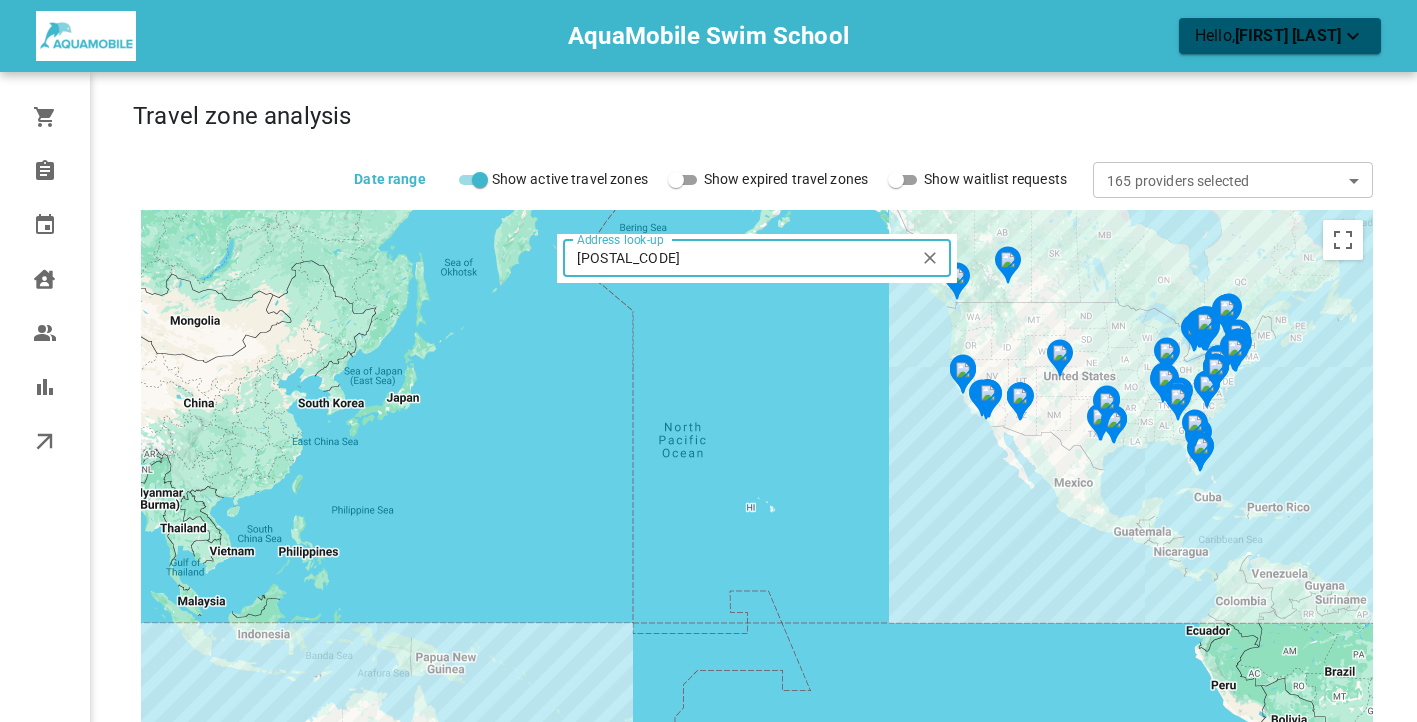 click on "[POSTAL_CODE]" at bounding box center [740, 258] 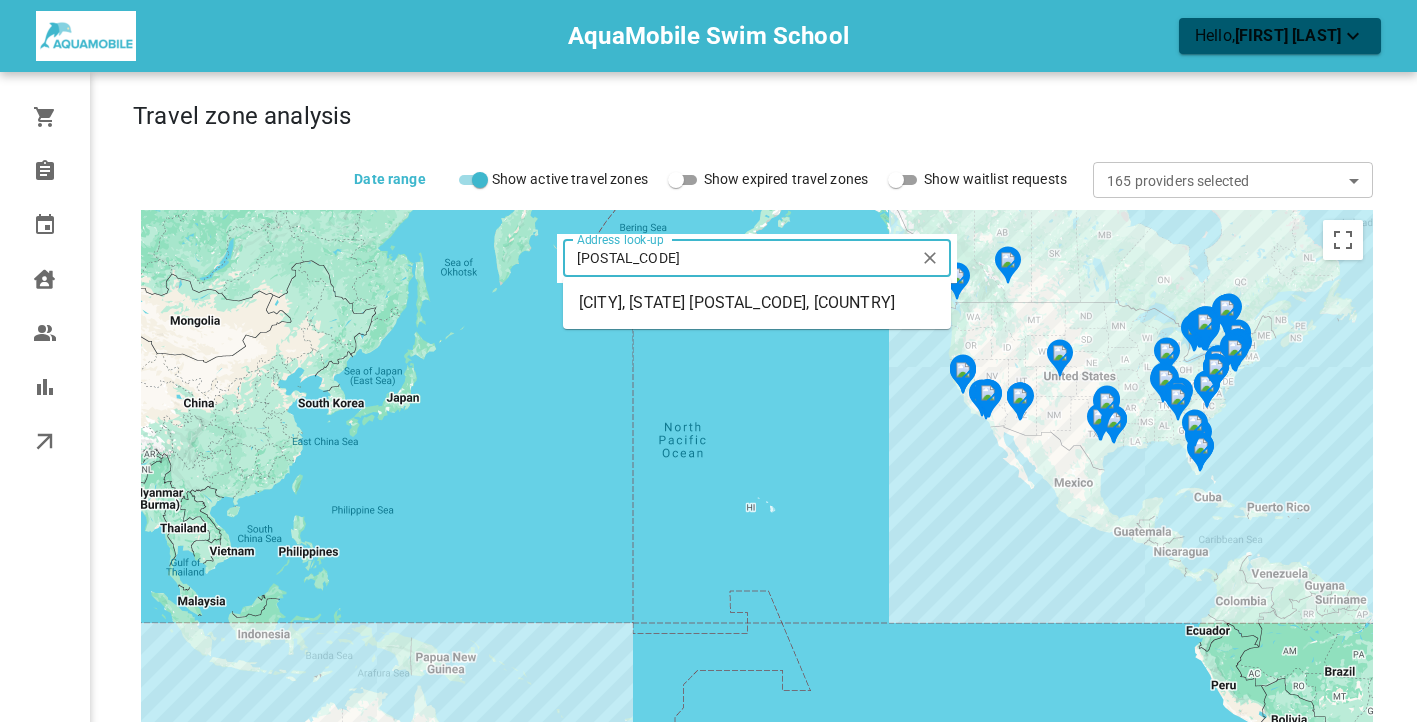 click on "[CITY], [STATE] [POSTAL_CODE], [COUNTRY]" at bounding box center (757, 303) 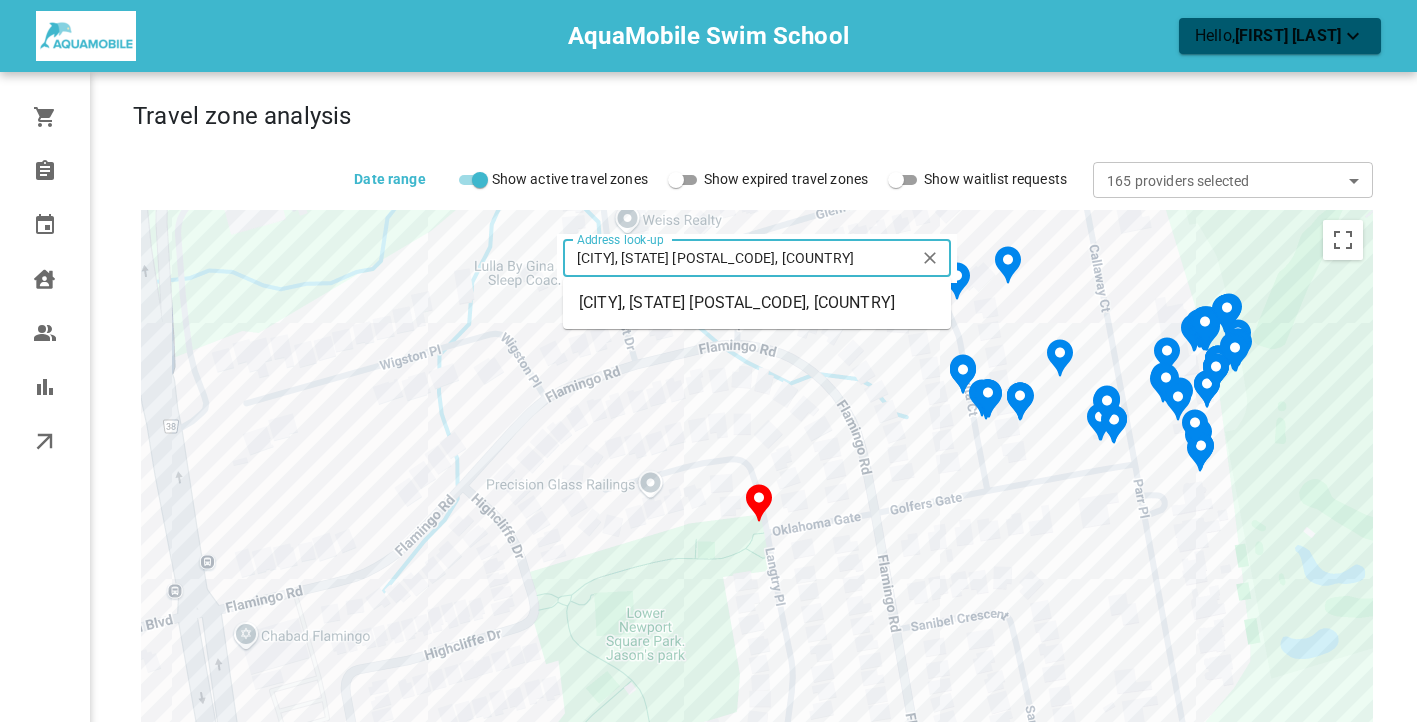 drag, startPoint x: 782, startPoint y: 263, endPoint x: 543, endPoint y: 263, distance: 239 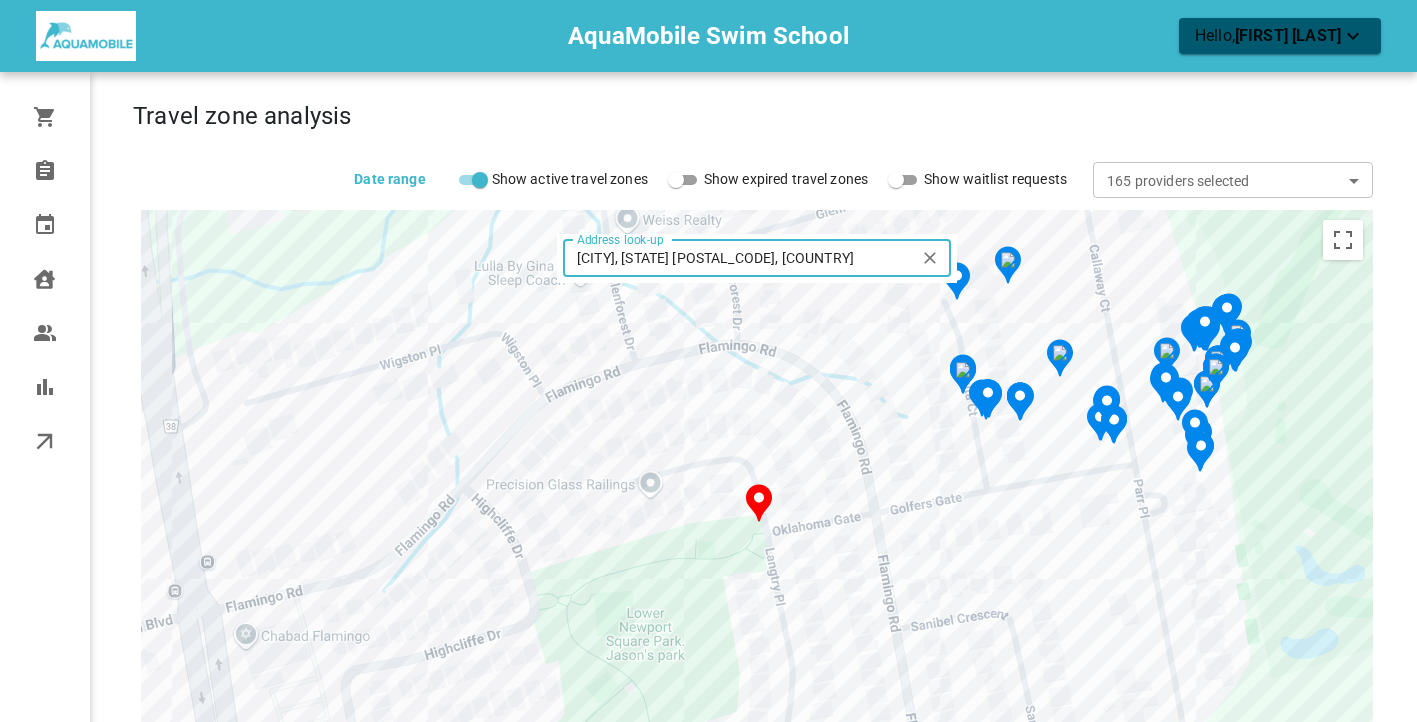 paste on "[ZIP]" 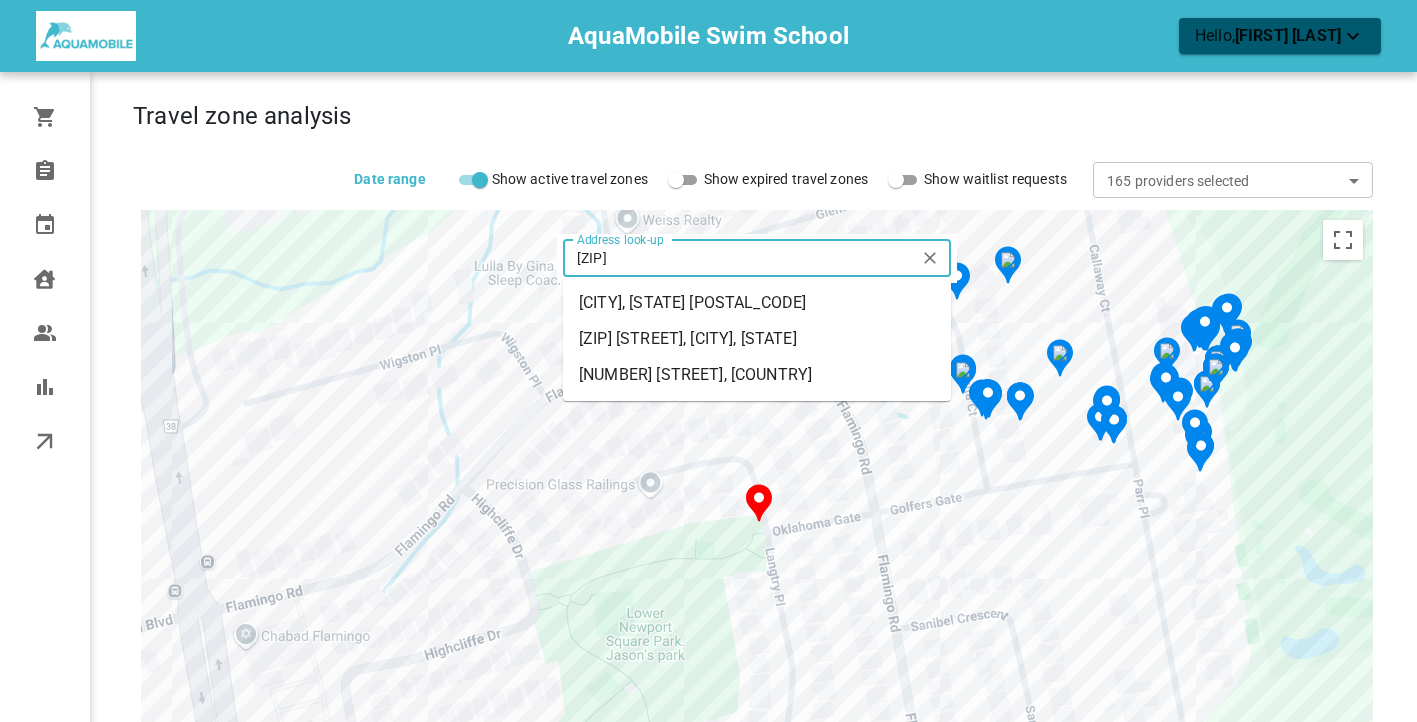 click on "[CITY], [STATE] [POSTAL_CODE]" at bounding box center (757, 303) 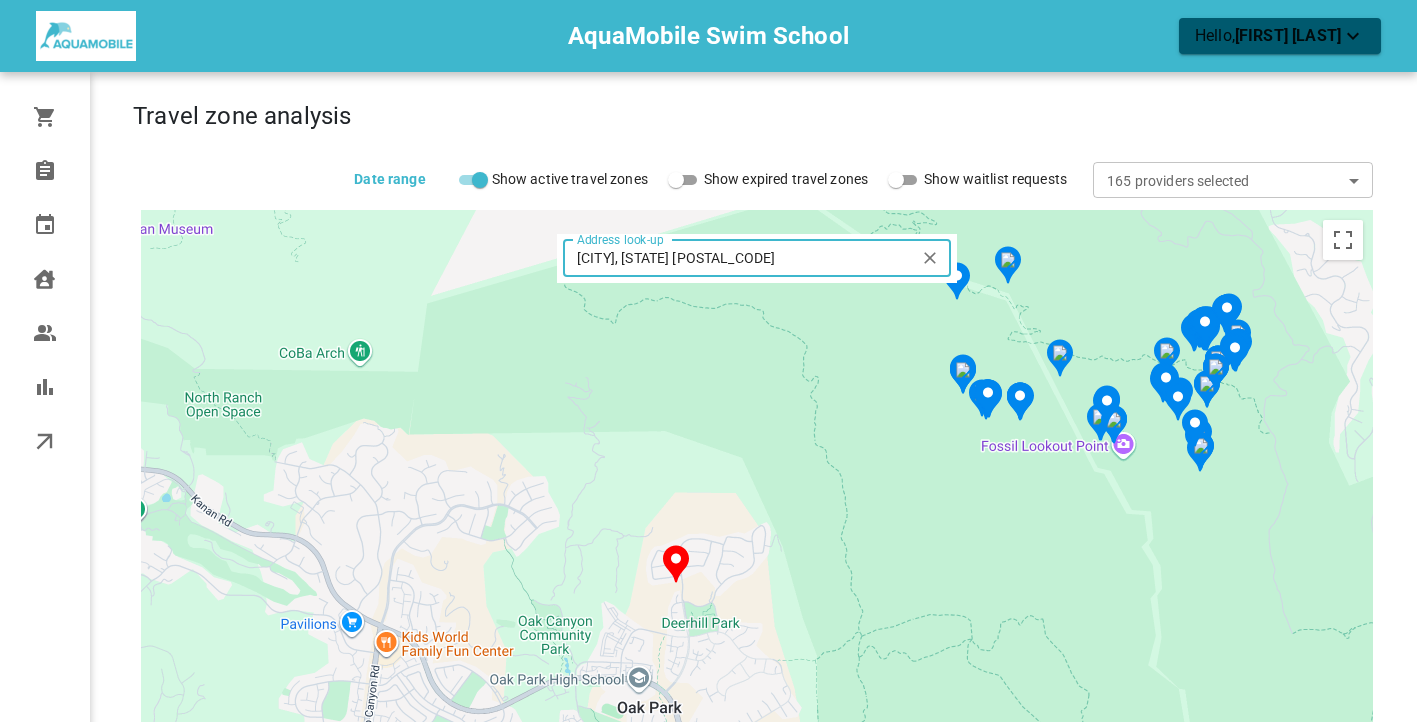 drag, startPoint x: 752, startPoint y: 262, endPoint x: 577, endPoint y: 261, distance: 175.00285 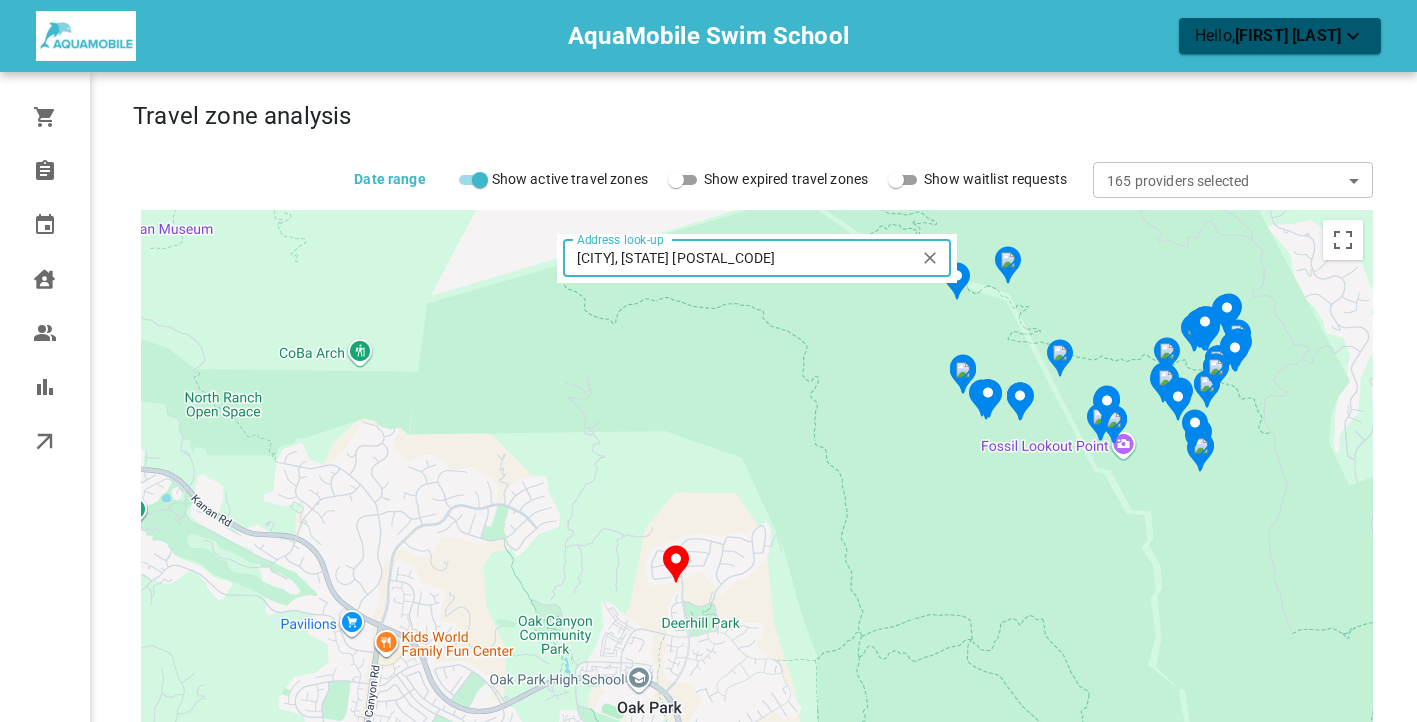 click on "[CITY], [STATE] [POSTAL_CODE]" at bounding box center [740, 258] 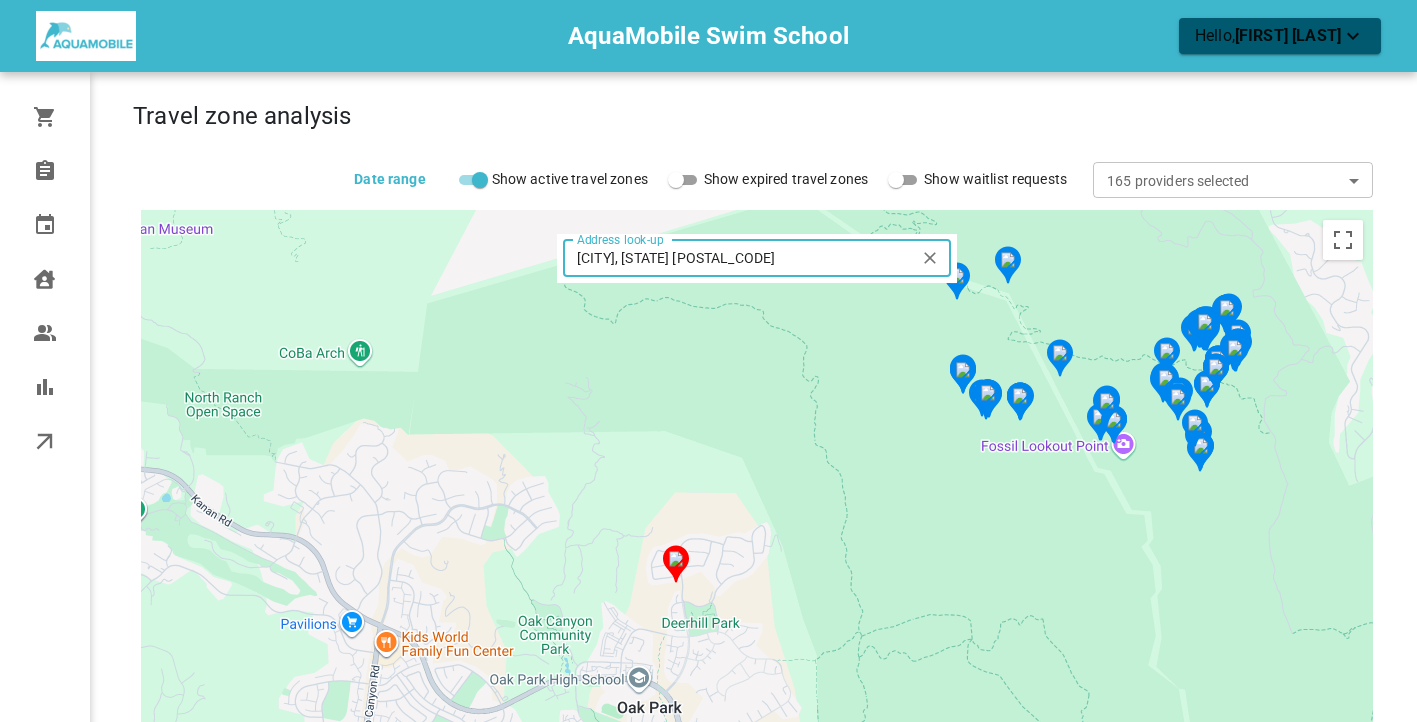 paste on "[ZIP]" 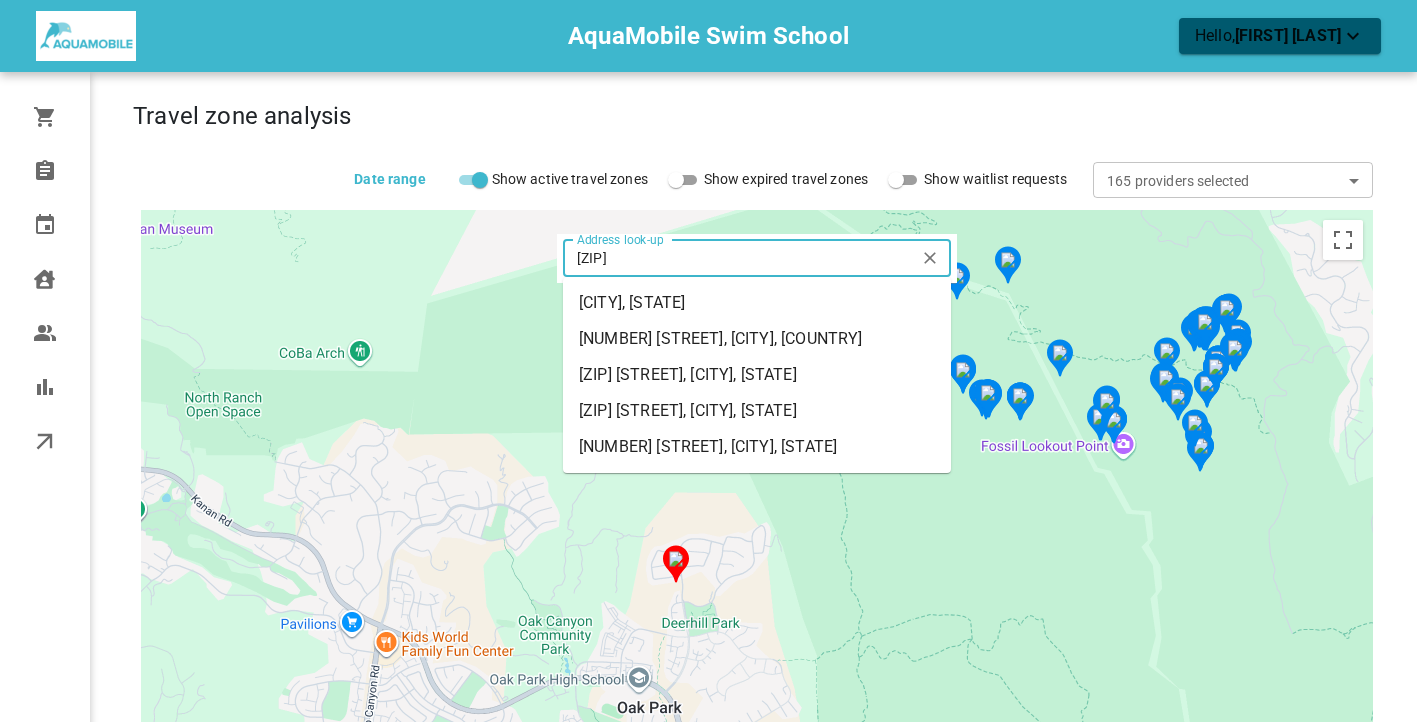 click on "[CITY], [STATE]" at bounding box center [757, 303] 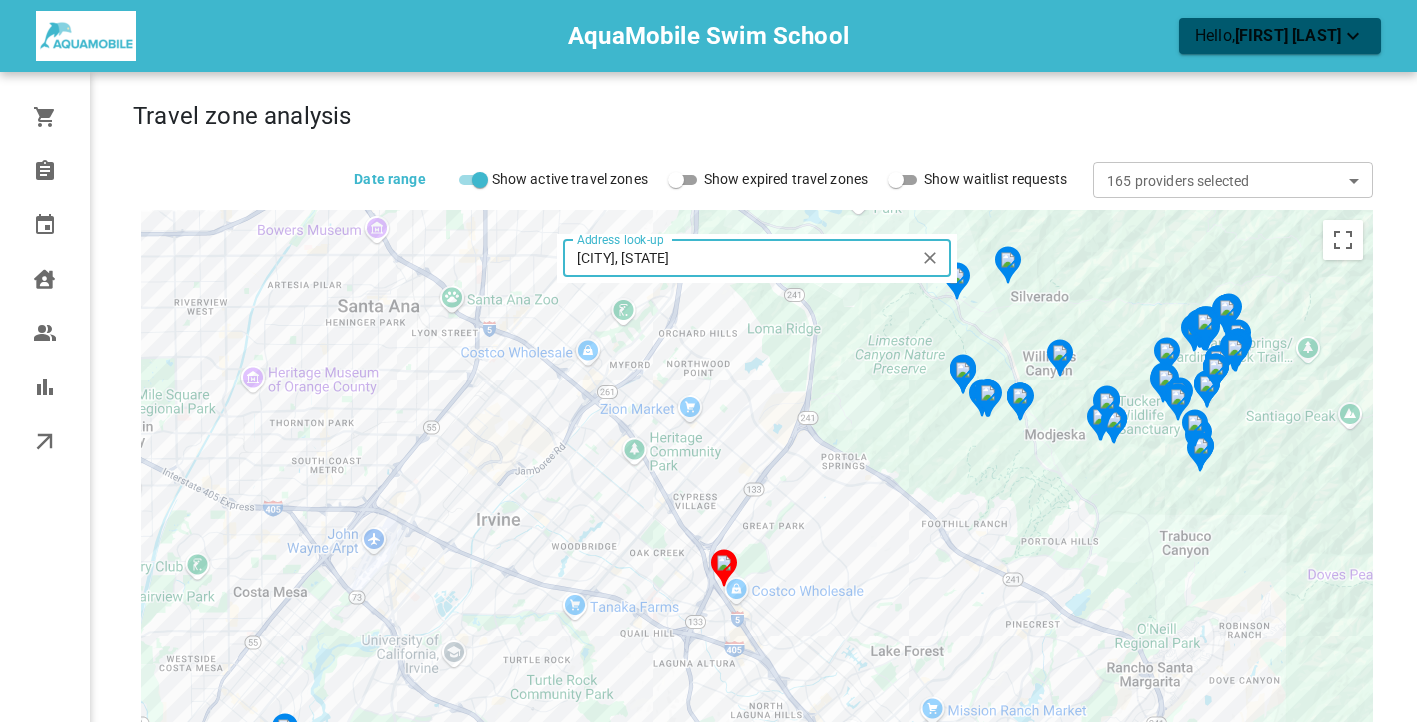 drag, startPoint x: 701, startPoint y: 263, endPoint x: 574, endPoint y: 263, distance: 127 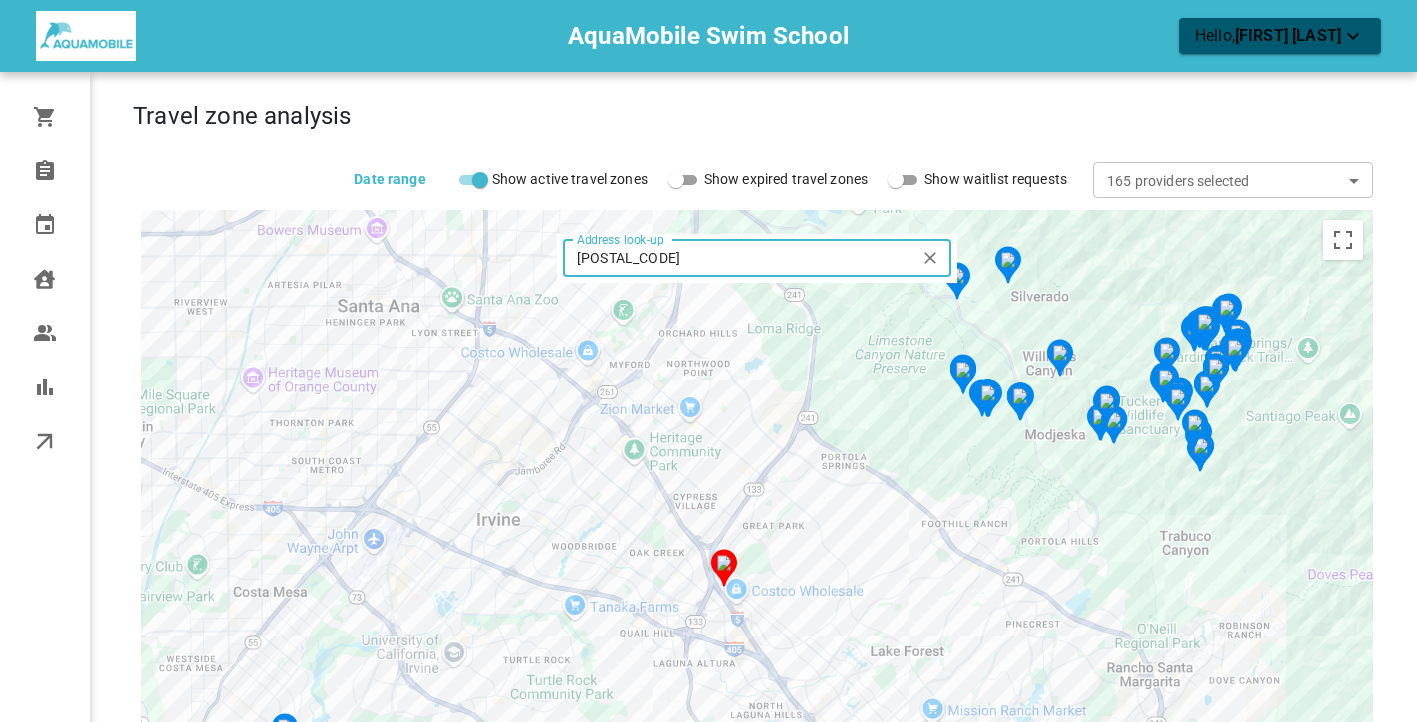 click on "[POSTAL_CODE]" at bounding box center (740, 258) 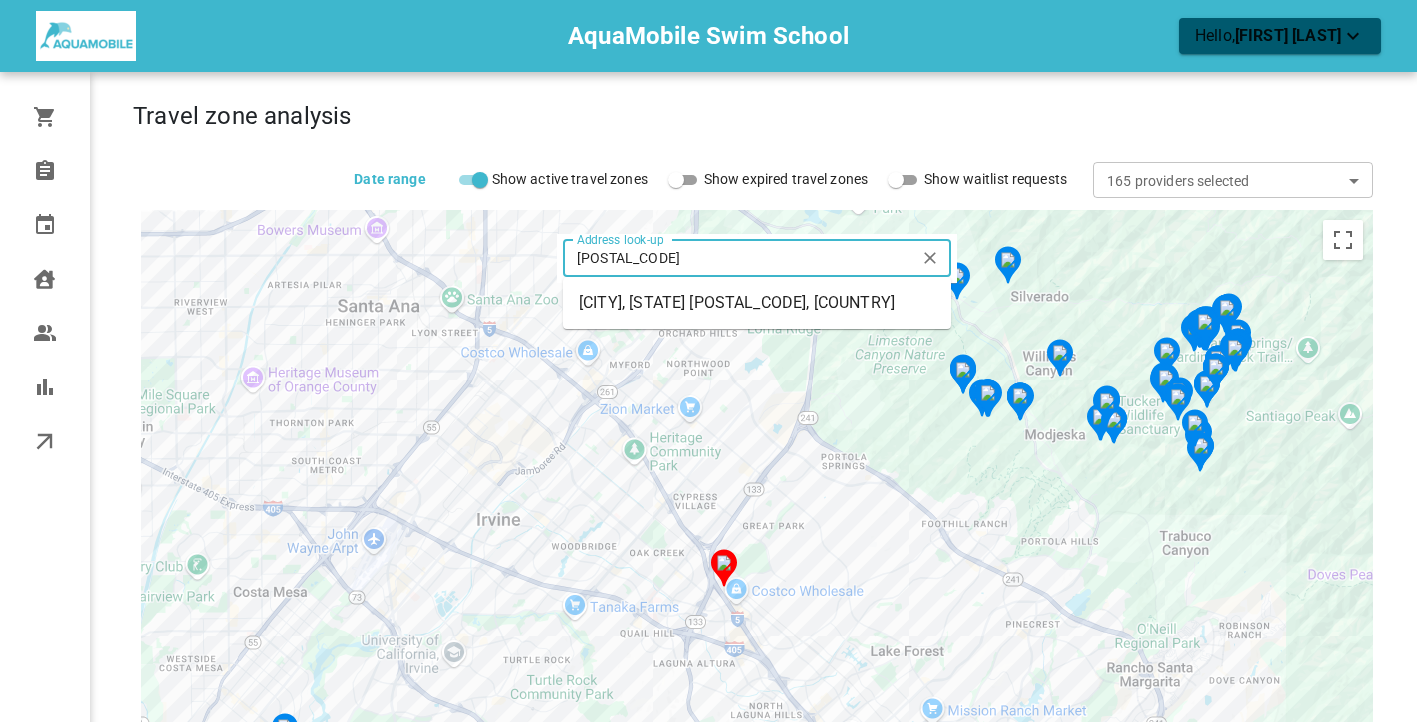 click on "[CITY], [STATE] [POSTAL_CODE], [COUNTRY]" at bounding box center (757, 303) 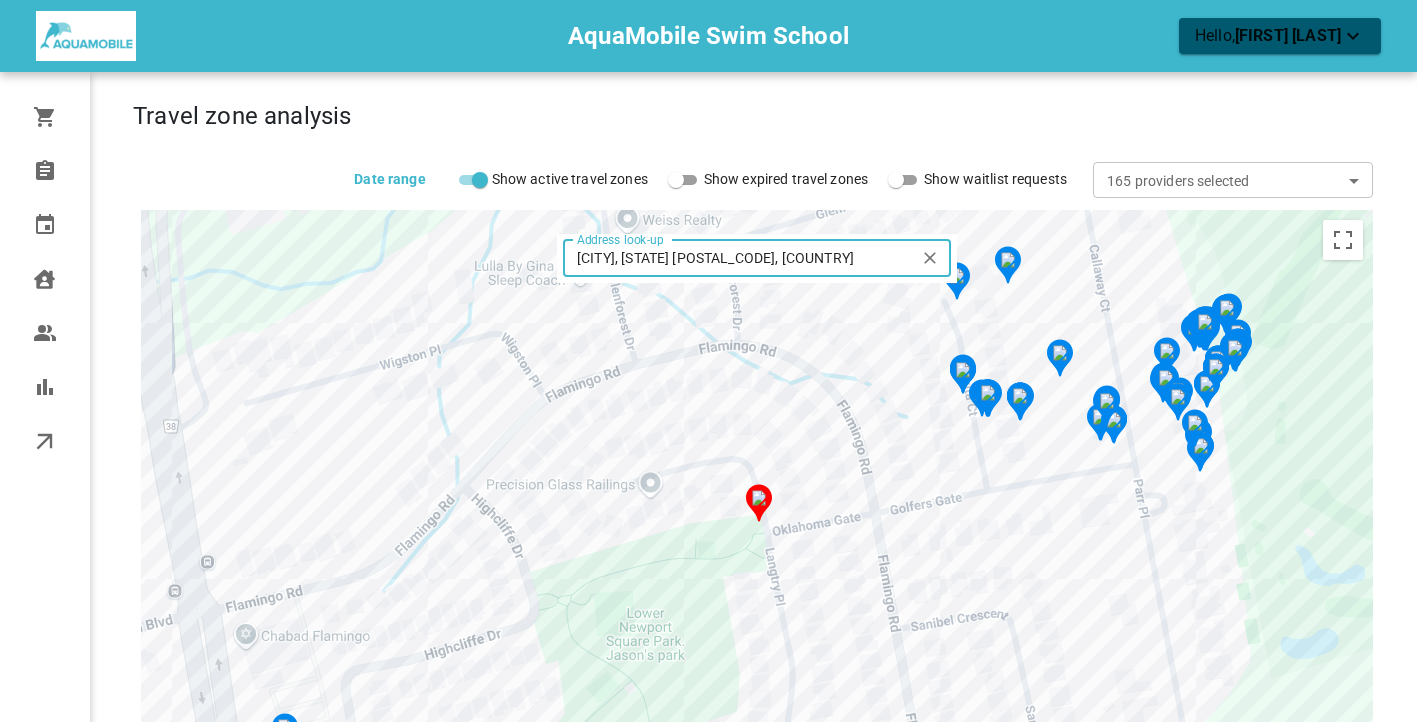 drag, startPoint x: 716, startPoint y: 260, endPoint x: 574, endPoint y: 259, distance: 142.00352 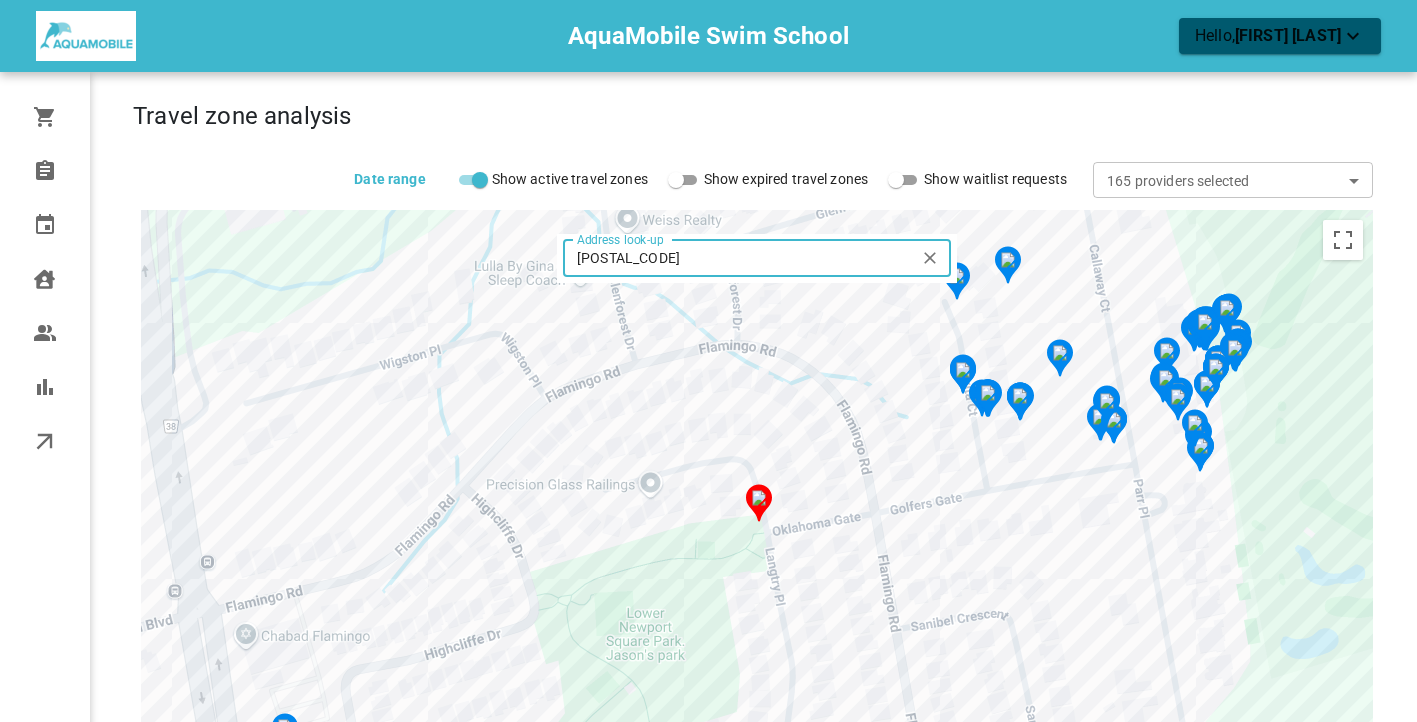 click on "[POSTAL_CODE]" at bounding box center [740, 258] 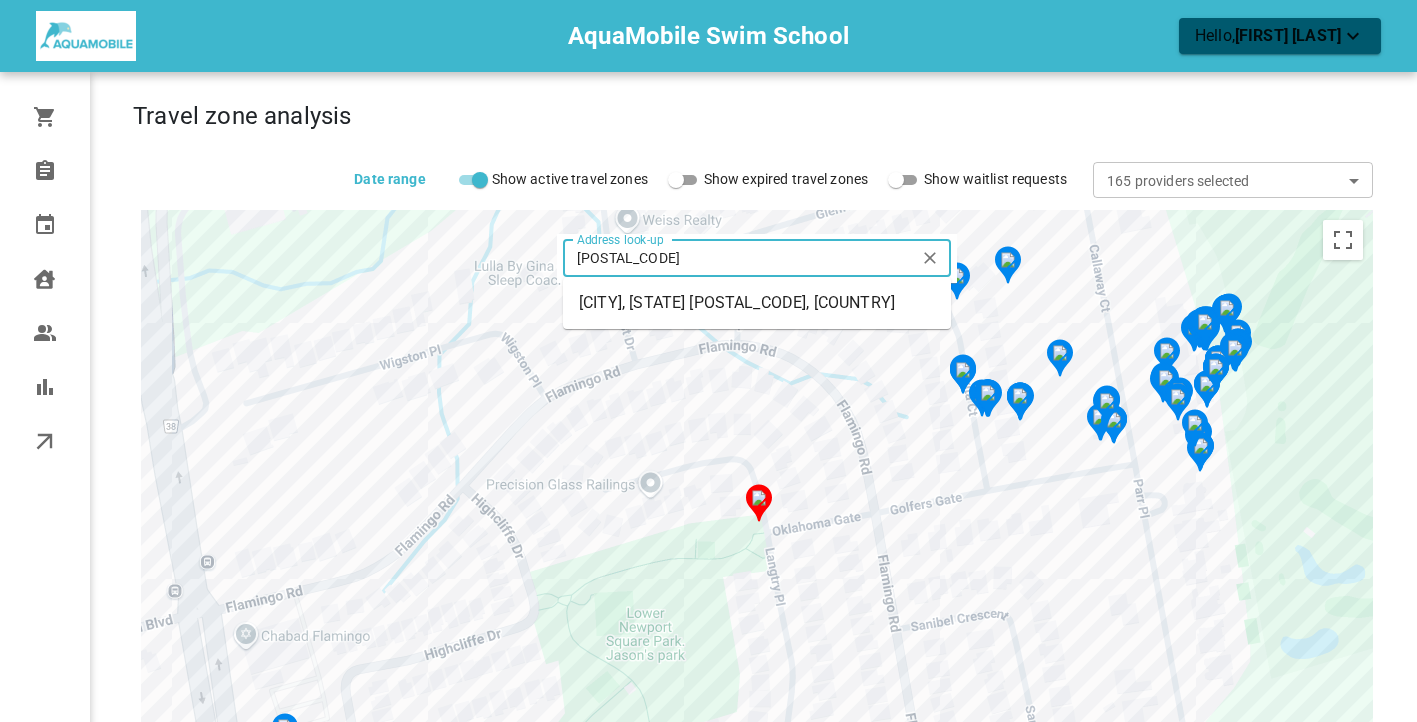 click on "[CITY], [STATE] [POSTAL_CODE], [COUNTRY]" at bounding box center (757, 303) 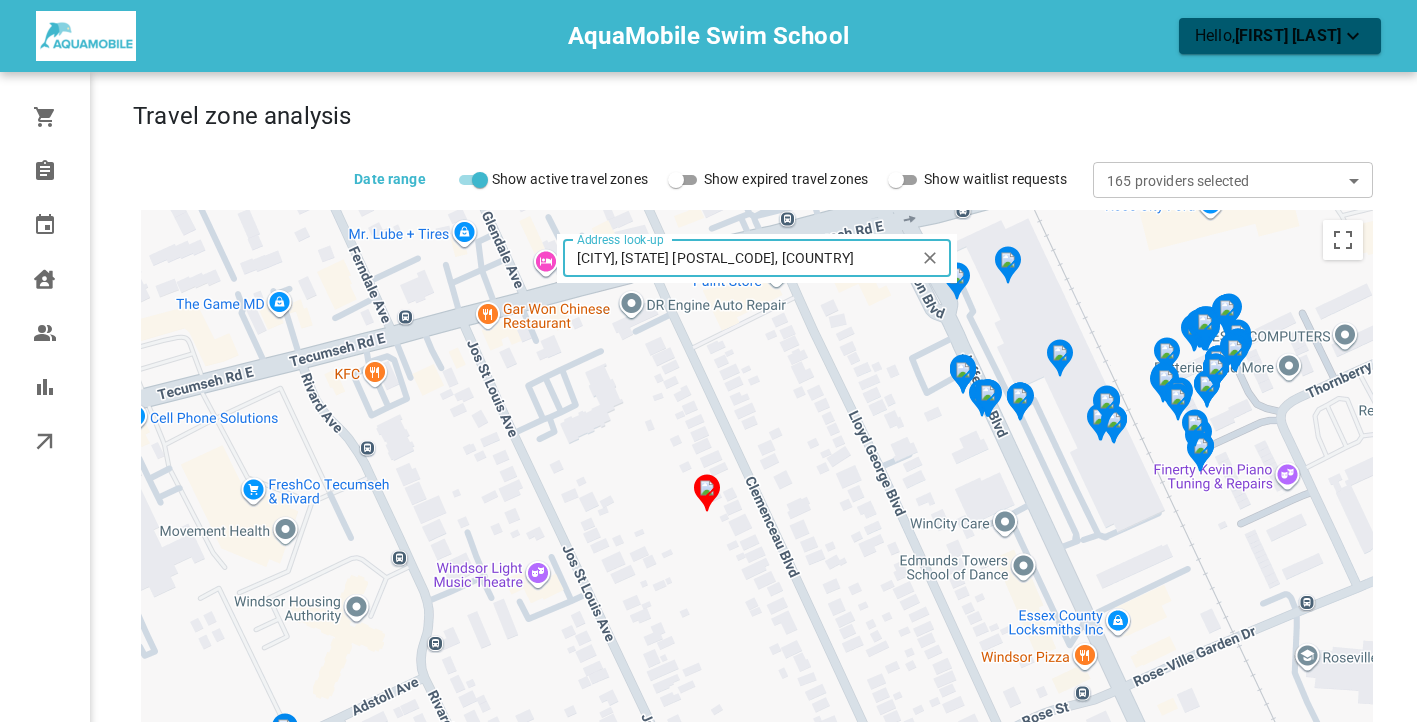 drag, startPoint x: 766, startPoint y: 261, endPoint x: 574, endPoint y: 262, distance: 192.00261 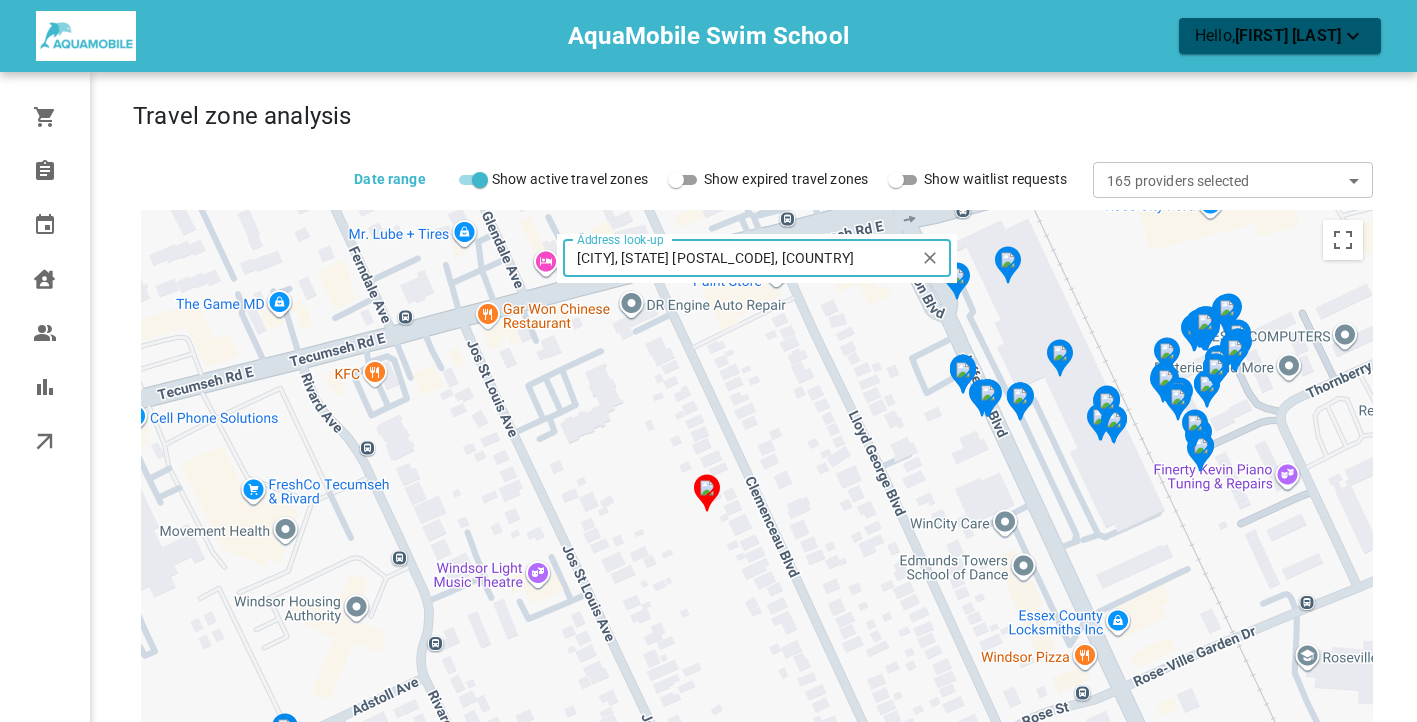 paste on "[POSTAL_CODE]" 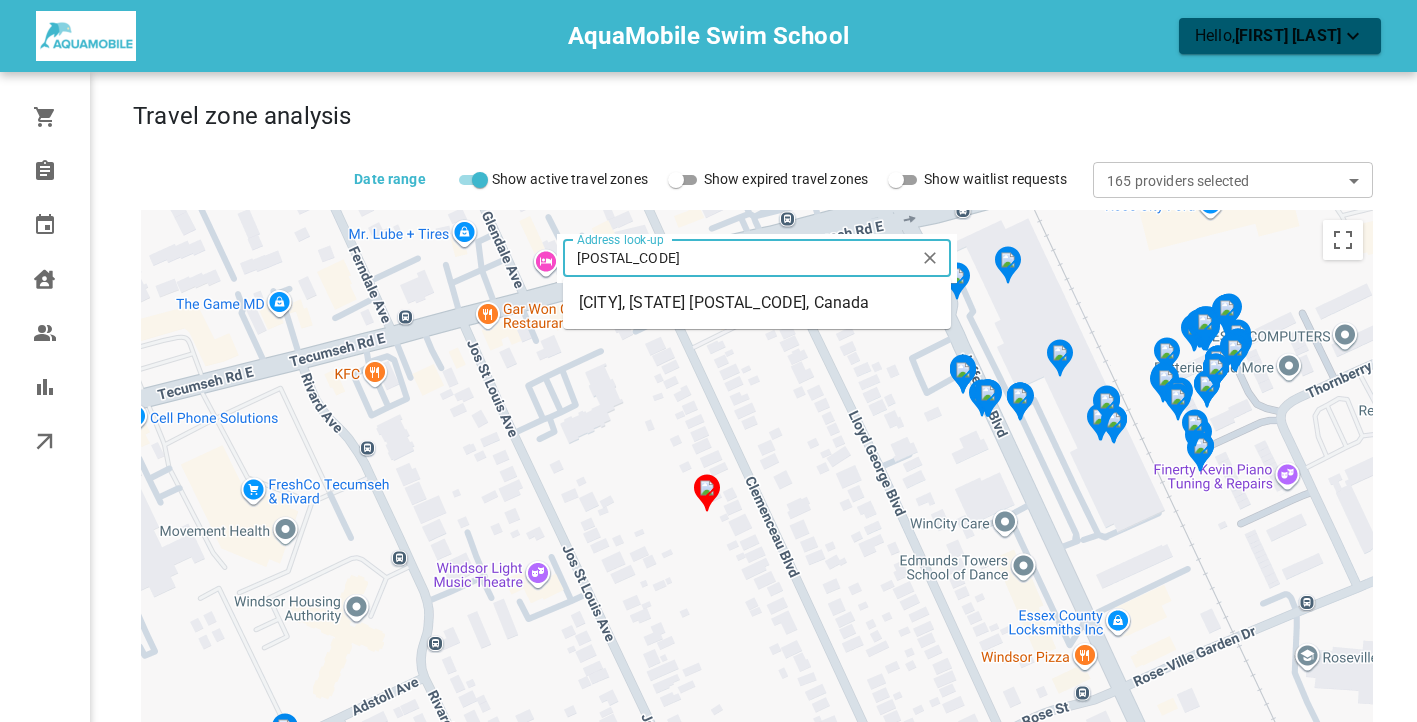 click on "[CITY], [STATE] [POSTAL_CODE], Canada" at bounding box center [757, 303] 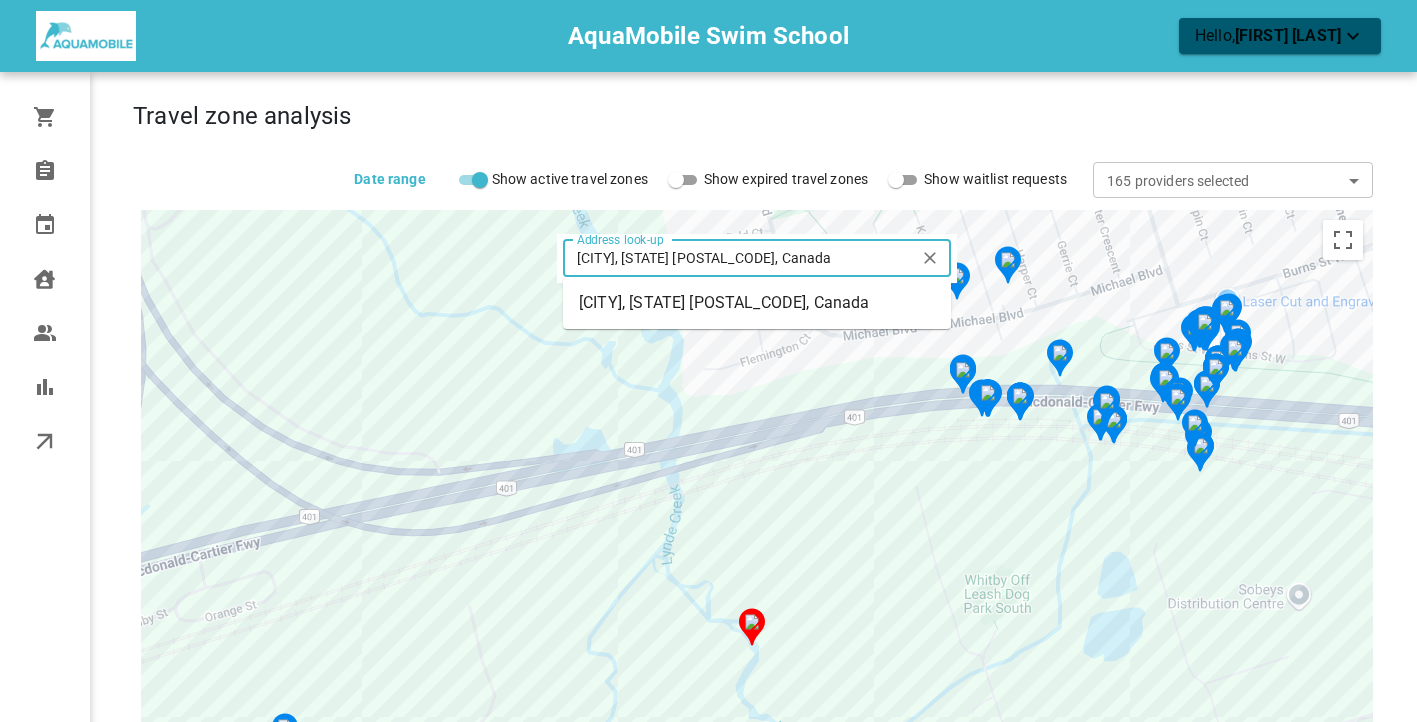 drag, startPoint x: 779, startPoint y: 263, endPoint x: 576, endPoint y: 262, distance: 203.00246 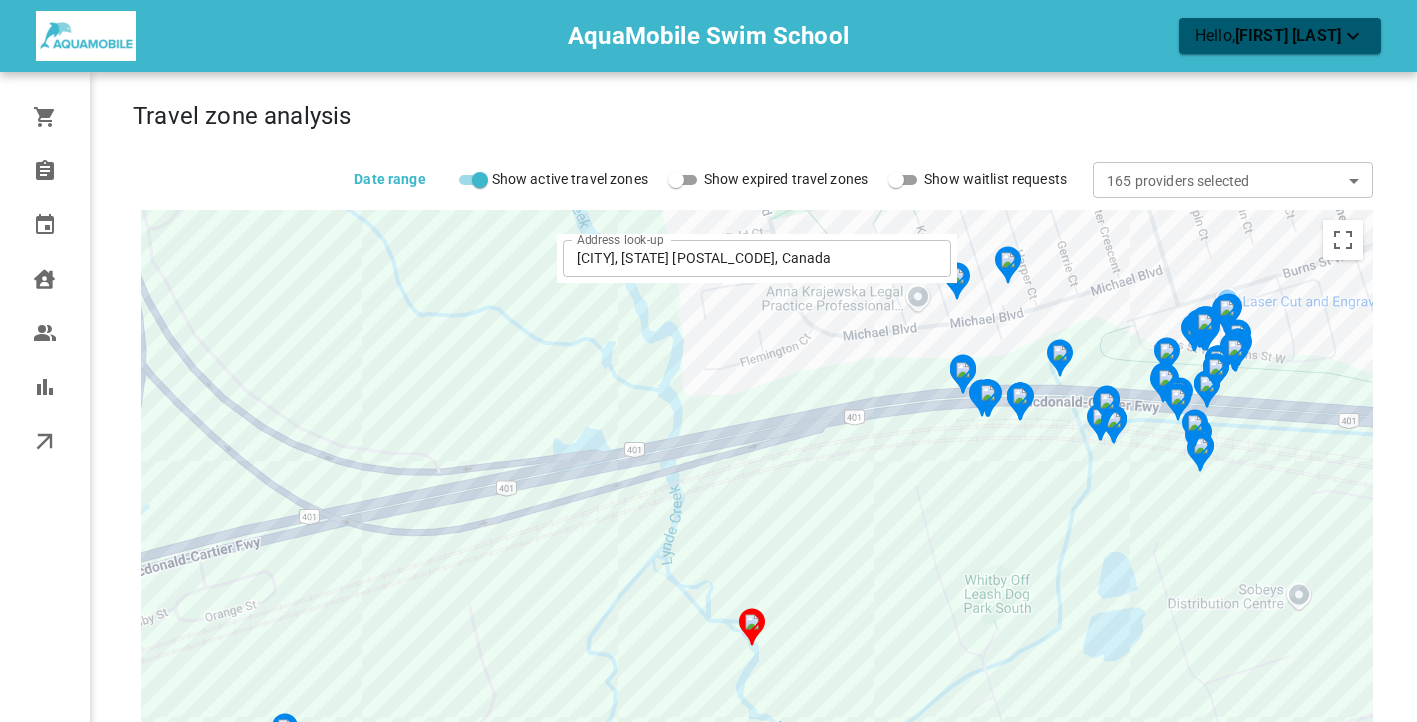 click on "To navigate, press the arrow keys. To activate drag with keyboard, press Alt + Enter. Once in keyboard drag state, use the arrow keys to move the marker. To complete the drag, press the Enter key. To cancel, press Escape." at bounding box center [757, 560] 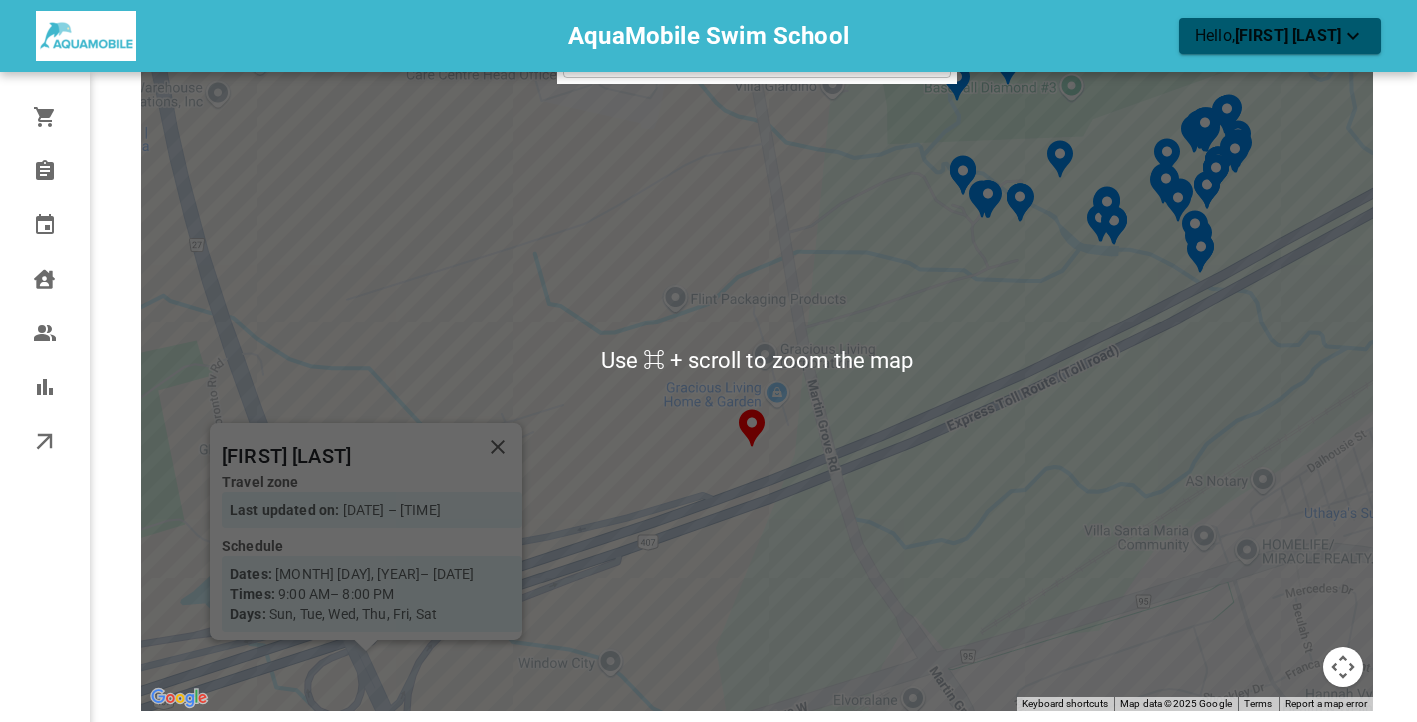 scroll, scrollTop: 233, scrollLeft: 0, axis: vertical 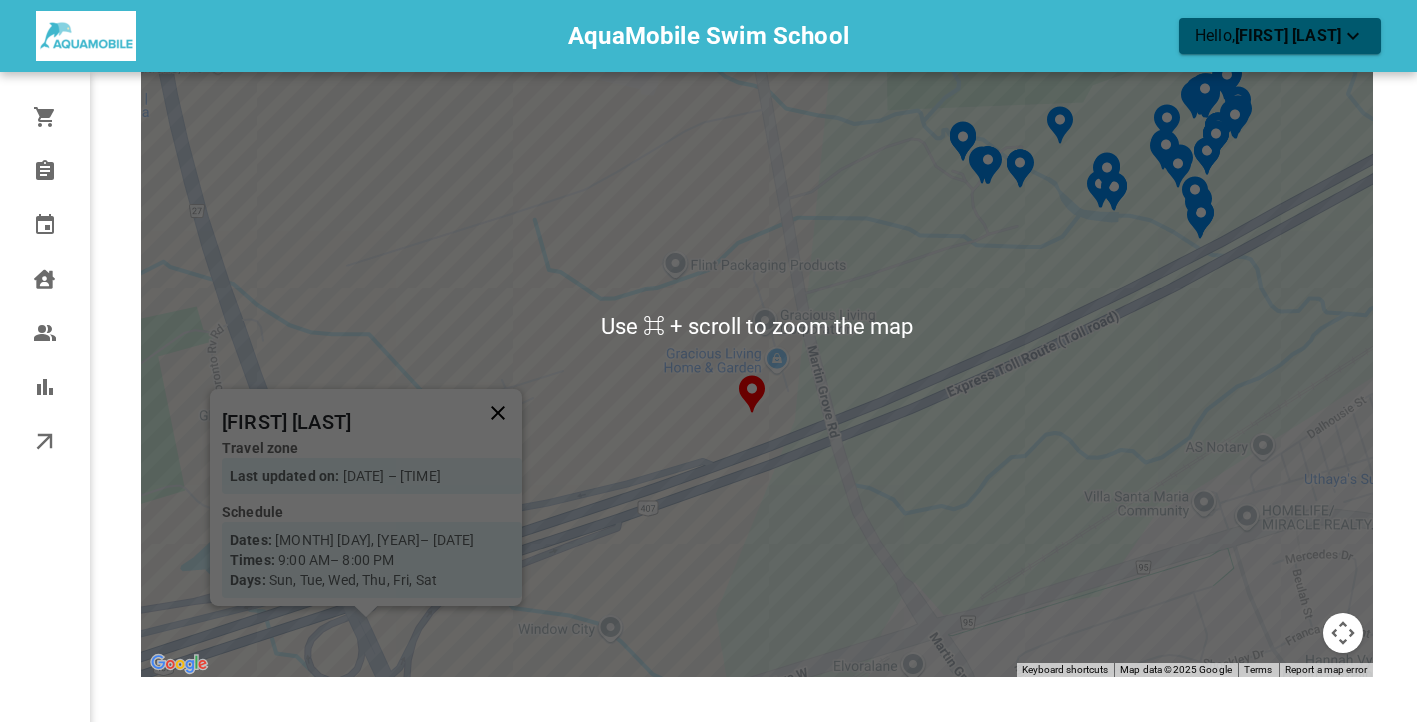 click at bounding box center [498, 413] 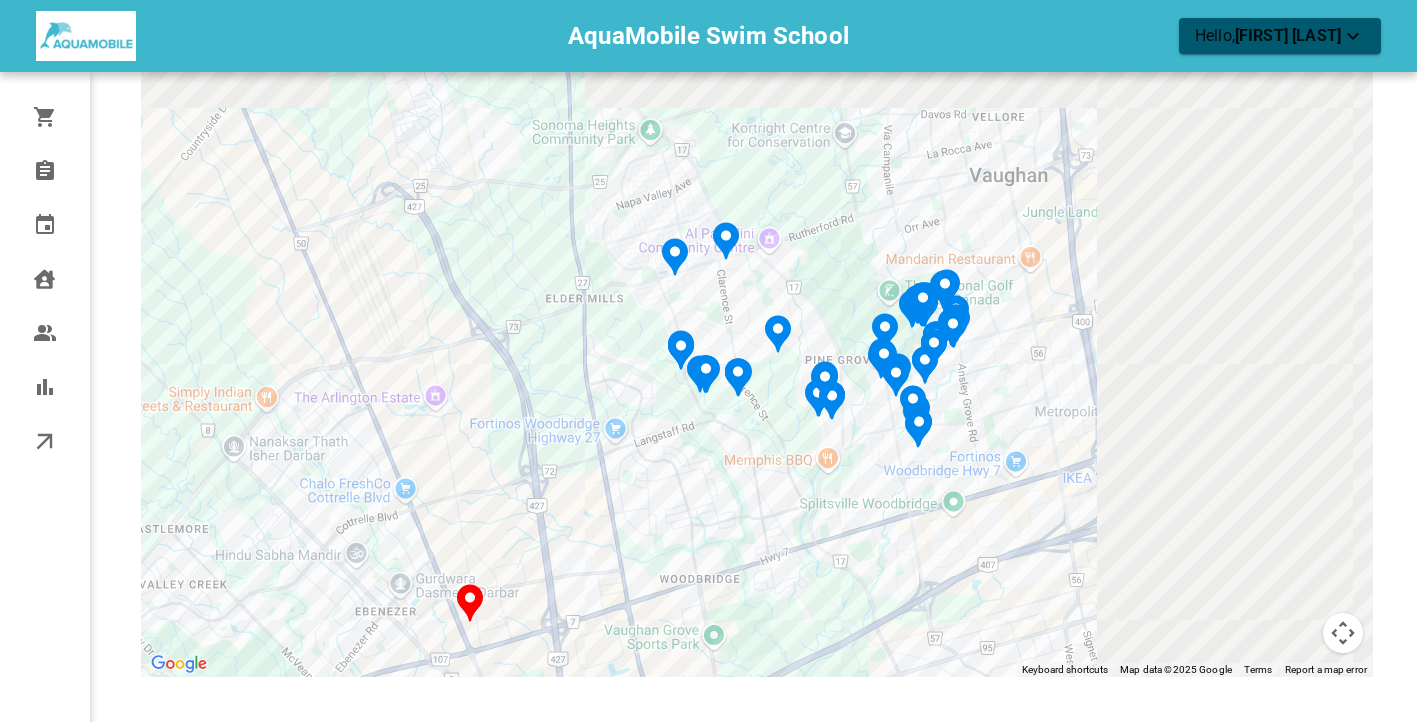 drag, startPoint x: 968, startPoint y: 402, endPoint x: 671, endPoint y: 613, distance: 364.3213 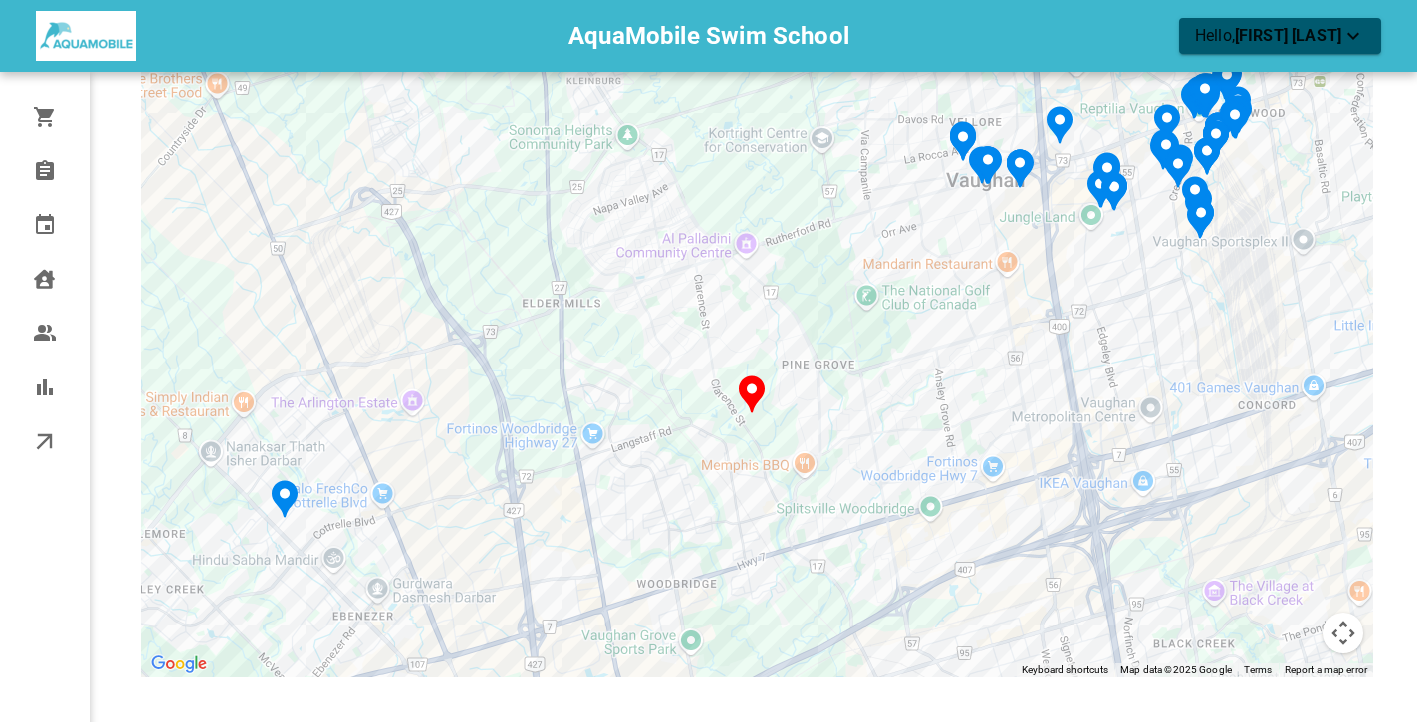 click on "To navigate, press the arrow keys. To activate drag with keyboard, press Alt + Enter. Once in keyboard drag state, use the arrow keys to move the marker. To complete the drag, press the Enter key. To cancel, press Escape." at bounding box center (757, 327) 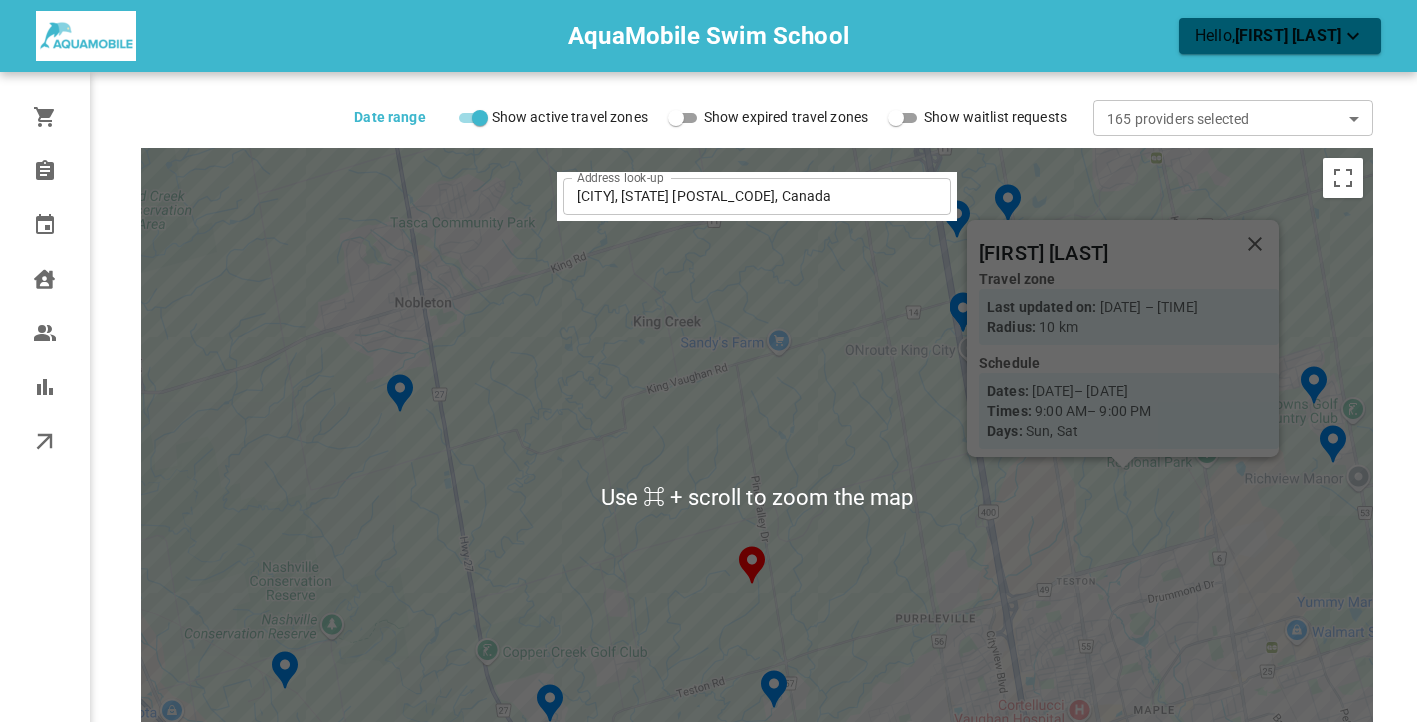 scroll, scrollTop: 63, scrollLeft: 0, axis: vertical 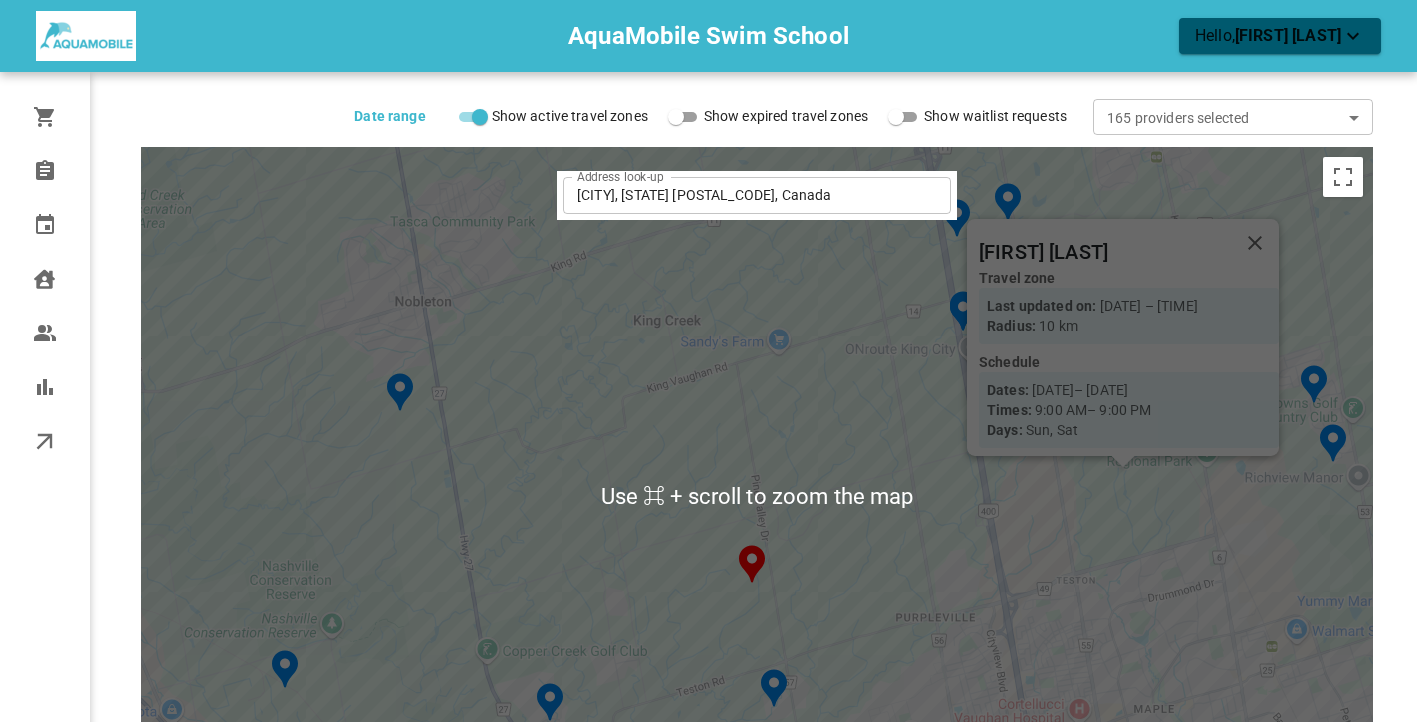 click on "To navigate, press the arrow keys. To activate drag with keyboard, press Alt + Enter. Once in keyboard drag state, use the arrow keys to move the marker. To complete the drag, press the Enter key. To cancel, press Escape. [FIRST] [LAST] Travel zone Last updated on:   [DATE] – [TIME] Radius:   10   km Schedule Dates:   [DATE]  –   [DATE] Times:   [TIME]  –   [TIME]   Days:   Sun, Sat" at bounding box center (757, 497) 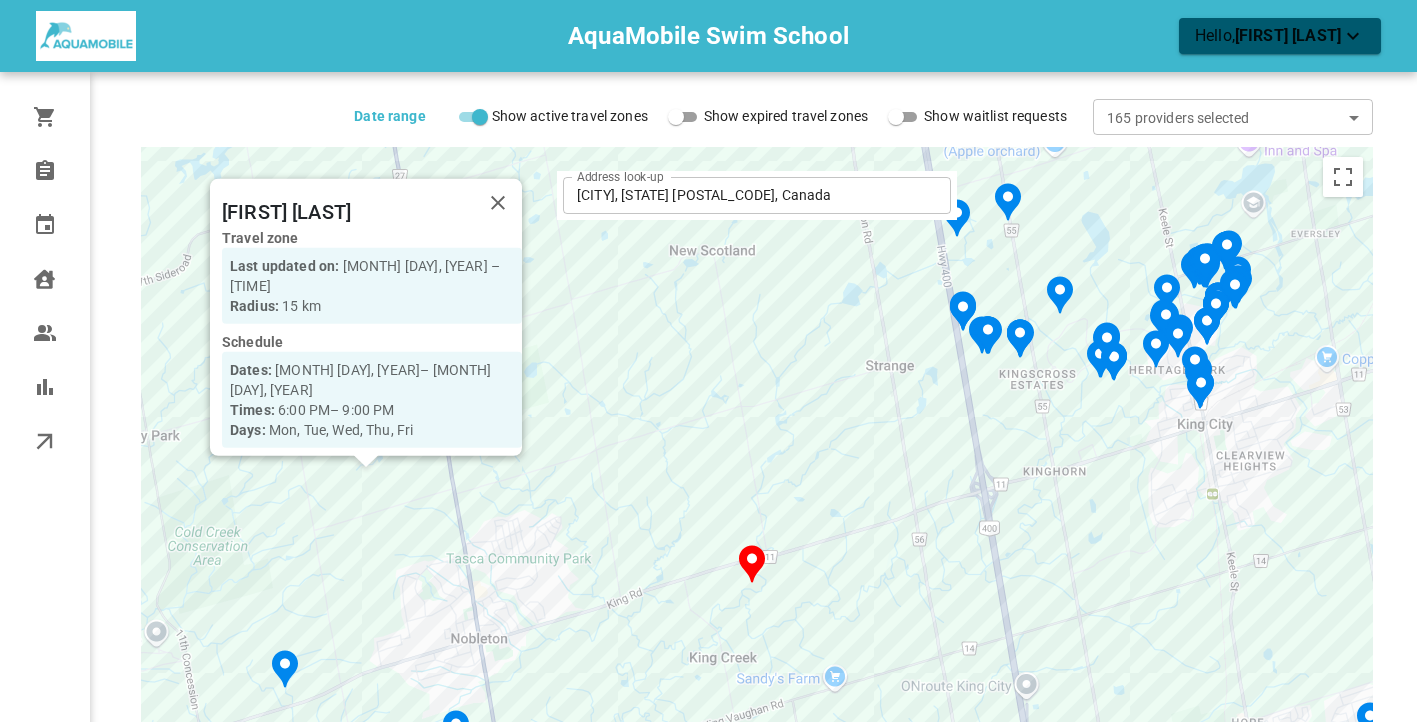 click on "To navigate, press the arrow keys. To activate drag with keyboard, press Alt + Enter. Once in keyboard drag state, use the arrow keys to move the marker. To complete the drag, press the Enter key. To cancel, press Escape. [FIRST] [LAST] Travel zone Last updated on:   [MONTH] [DAY], [YEAR] – [TIME] Radius:   15   km Schedule Dates:   [MONTH] [DAY], [YEAR]  –   [MONTH] [DAY], [YEAR] Times:   [HOUR]:[MINUTE]  –   [HOUR]:[MINUTE]   Days:   Mon, Tue, Wed, Thu, Fri" at bounding box center [757, 497] 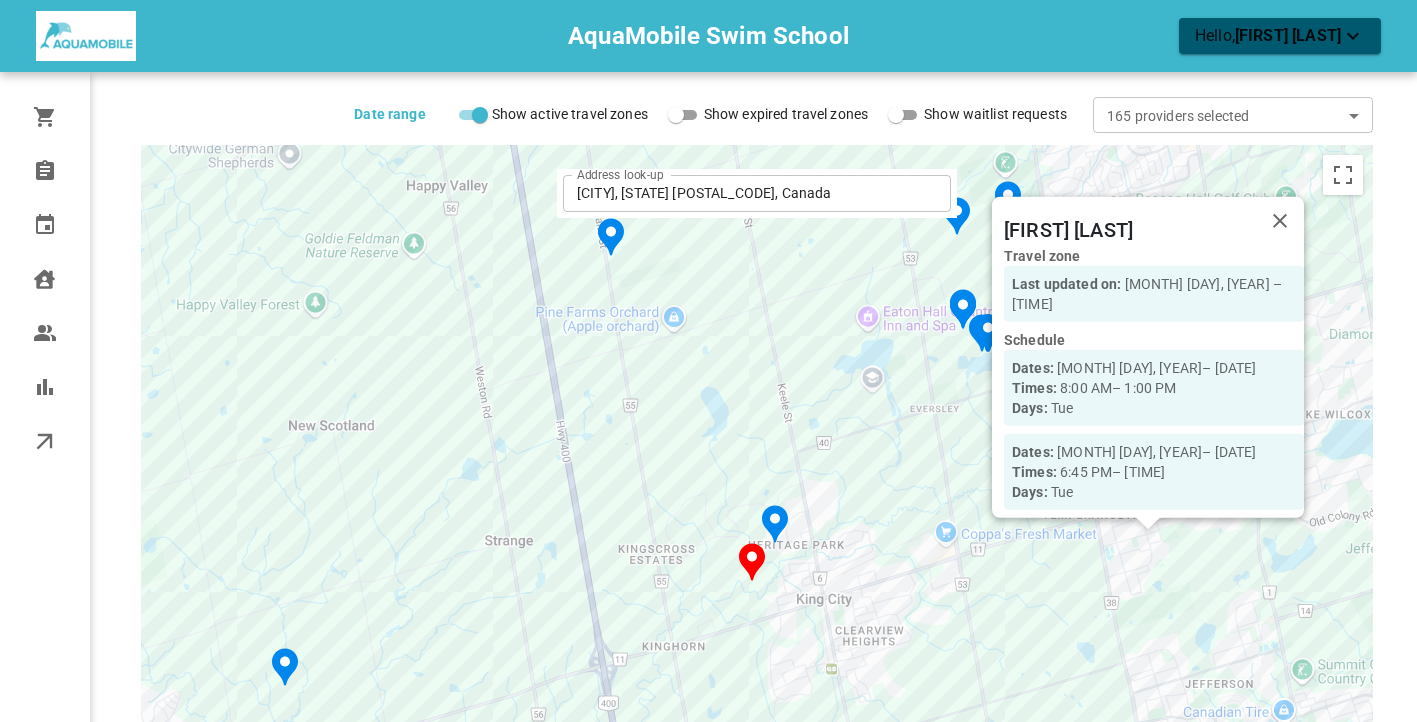 scroll, scrollTop: 338, scrollLeft: 0, axis: vertical 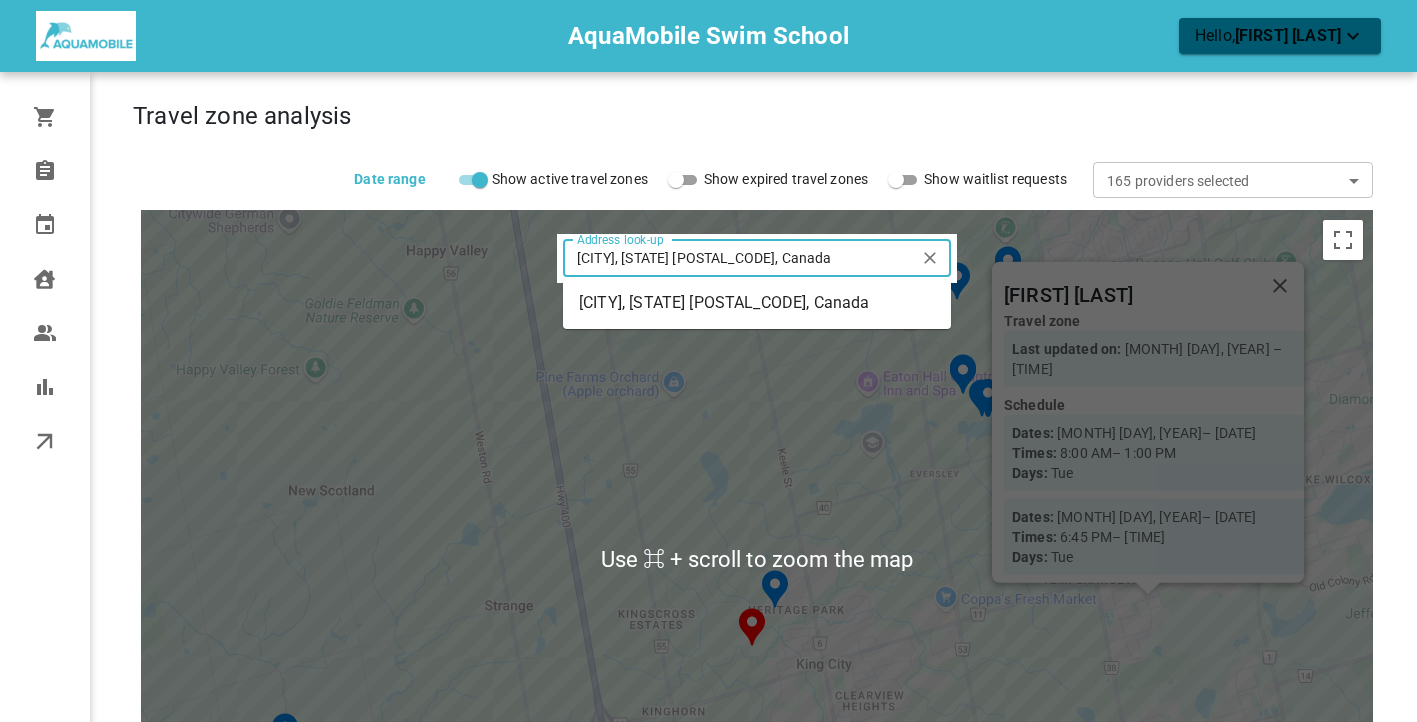 drag, startPoint x: 803, startPoint y: 262, endPoint x: 553, endPoint y: 262, distance: 250 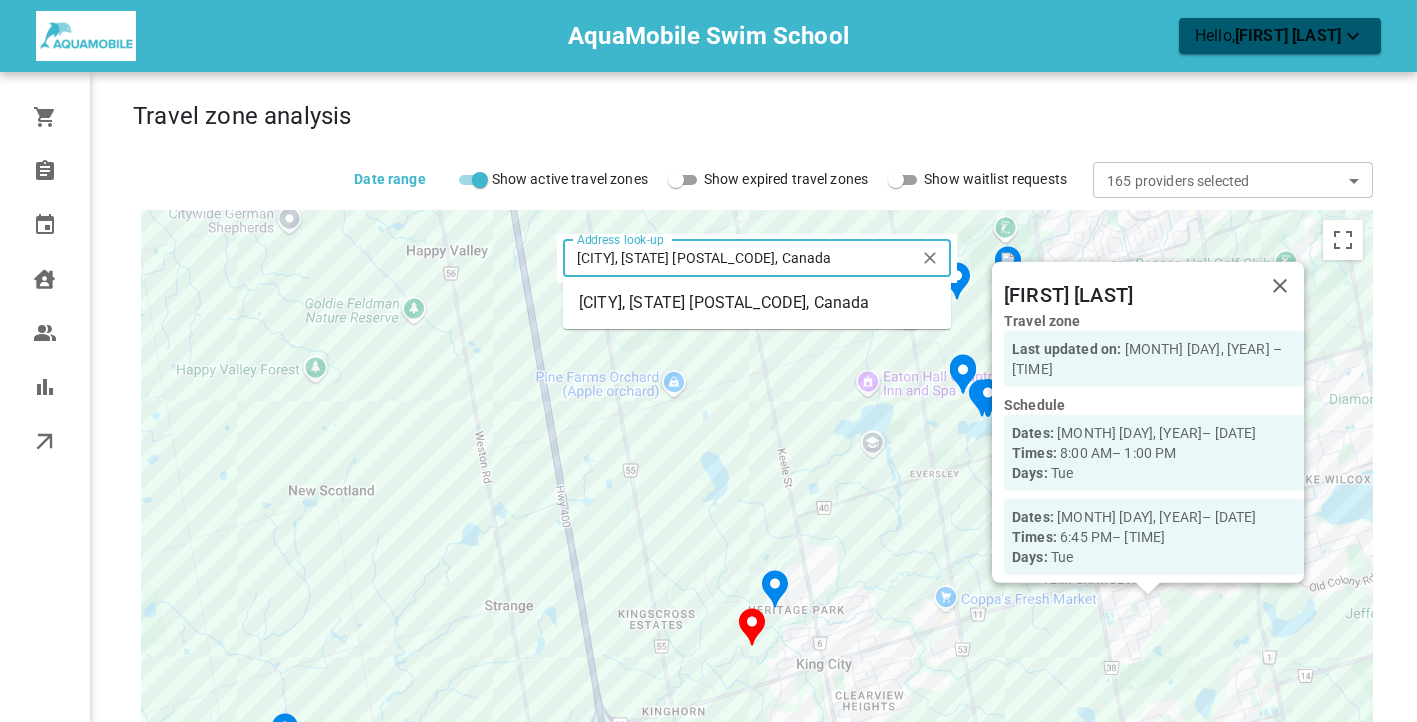 drag, startPoint x: 770, startPoint y: 265, endPoint x: 578, endPoint y: 265, distance: 192 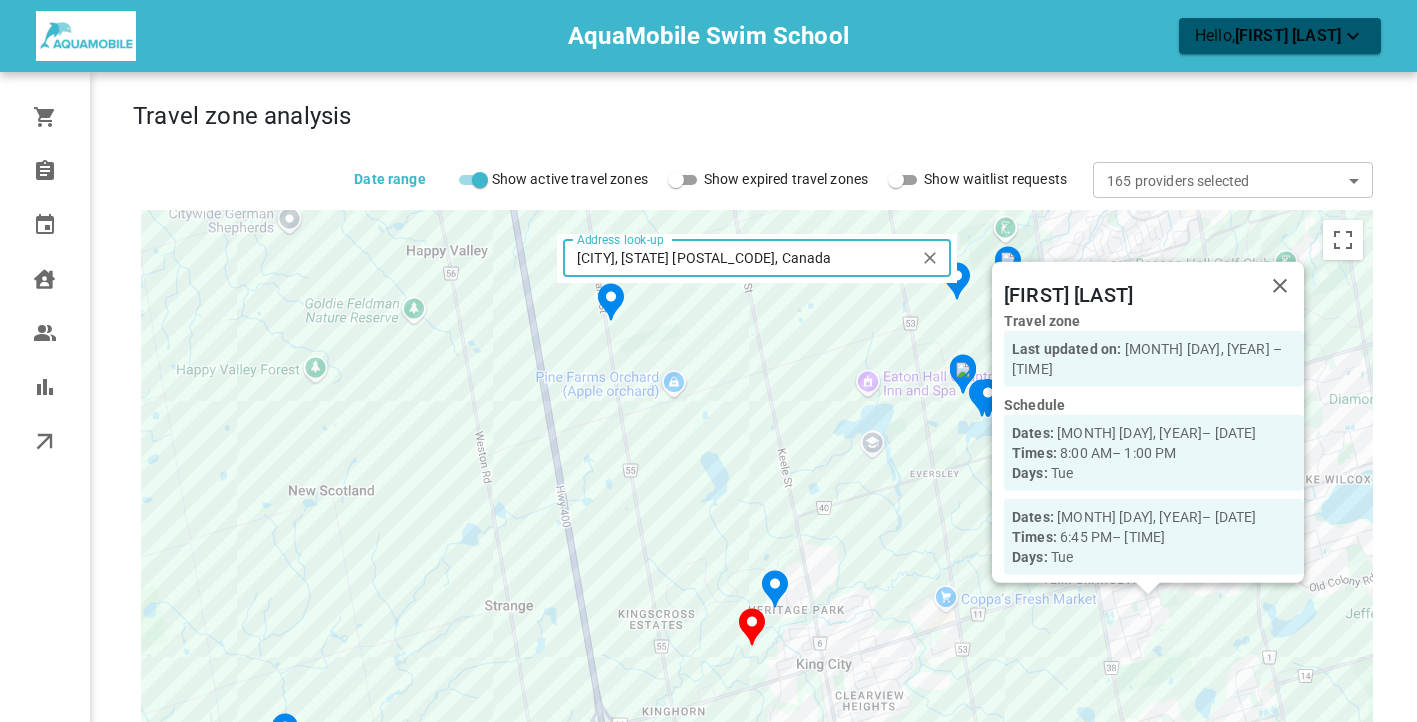 paste on "[ZIP]" 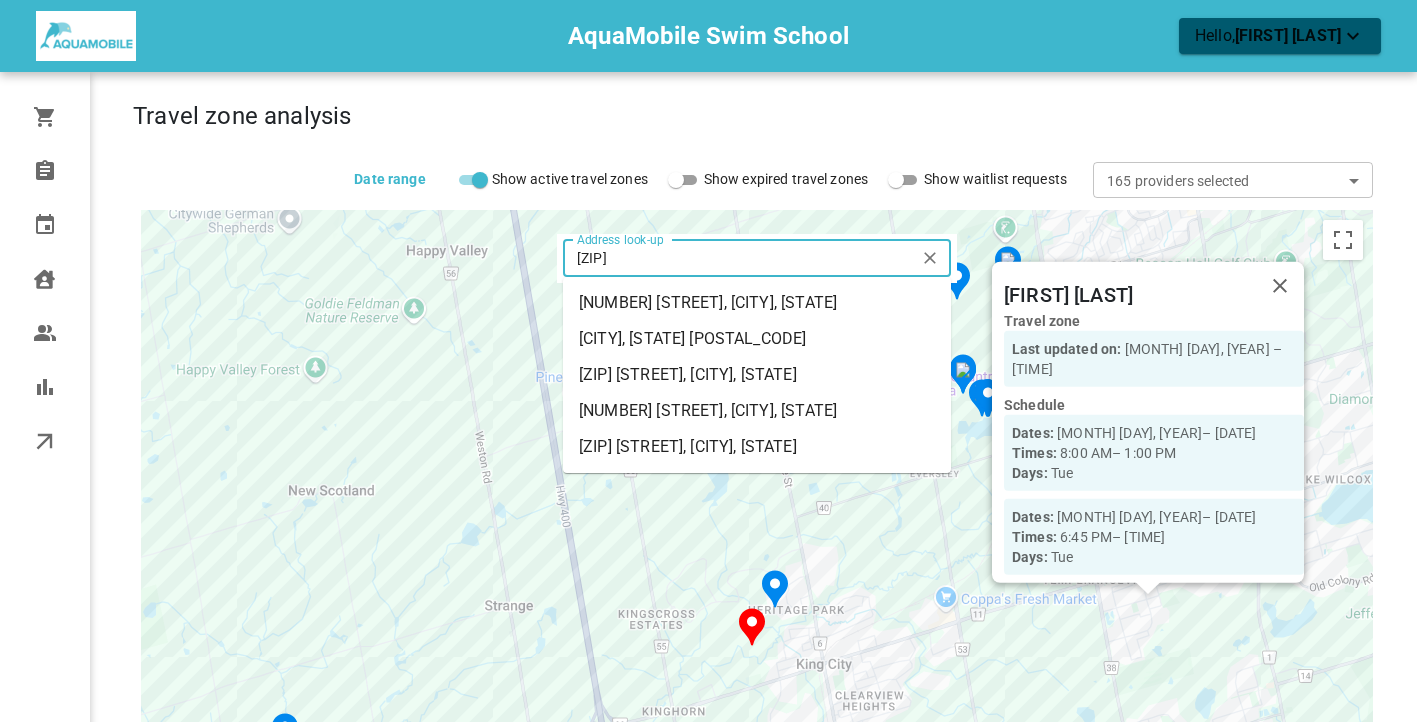 click on "[NUMBER] [STREET], [CITY], [STATE]" at bounding box center (757, 303) 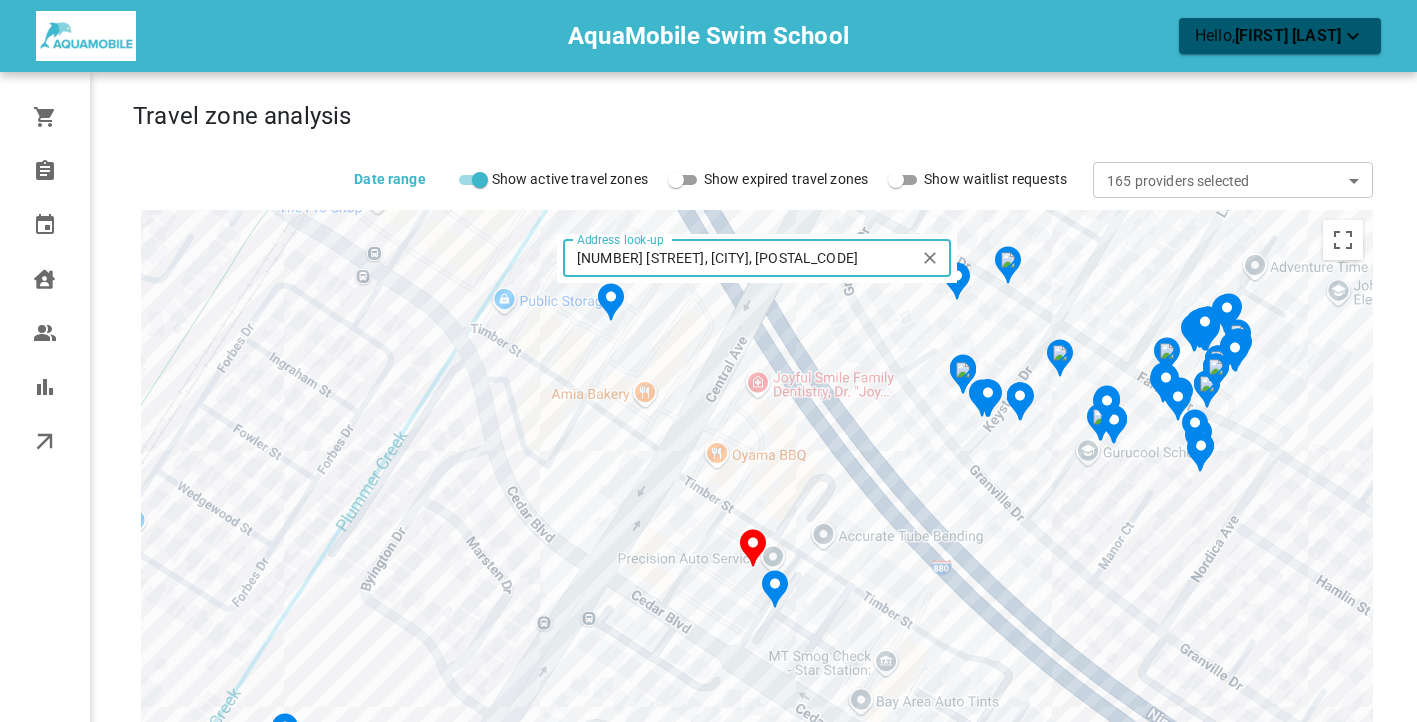 drag, startPoint x: 821, startPoint y: 253, endPoint x: 574, endPoint y: 252, distance: 247.00203 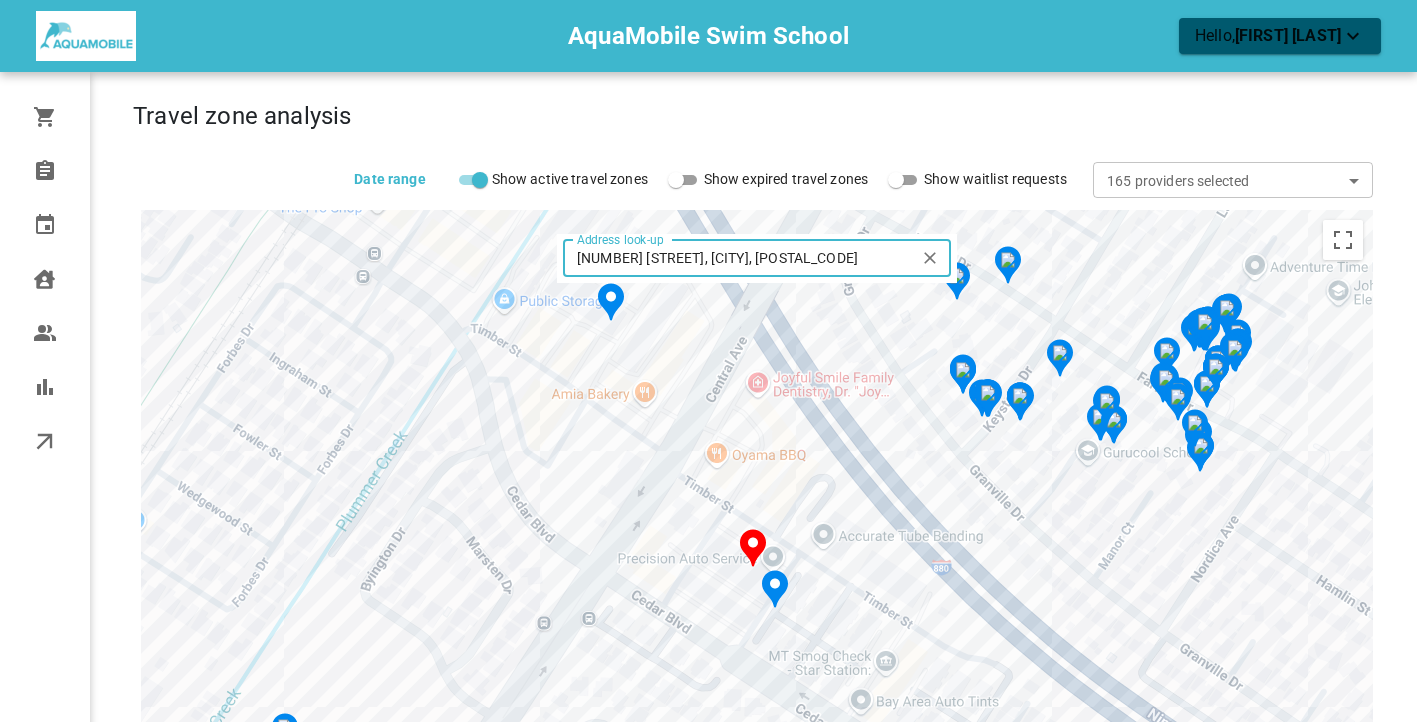paste on "[POSTAL_CODE]" 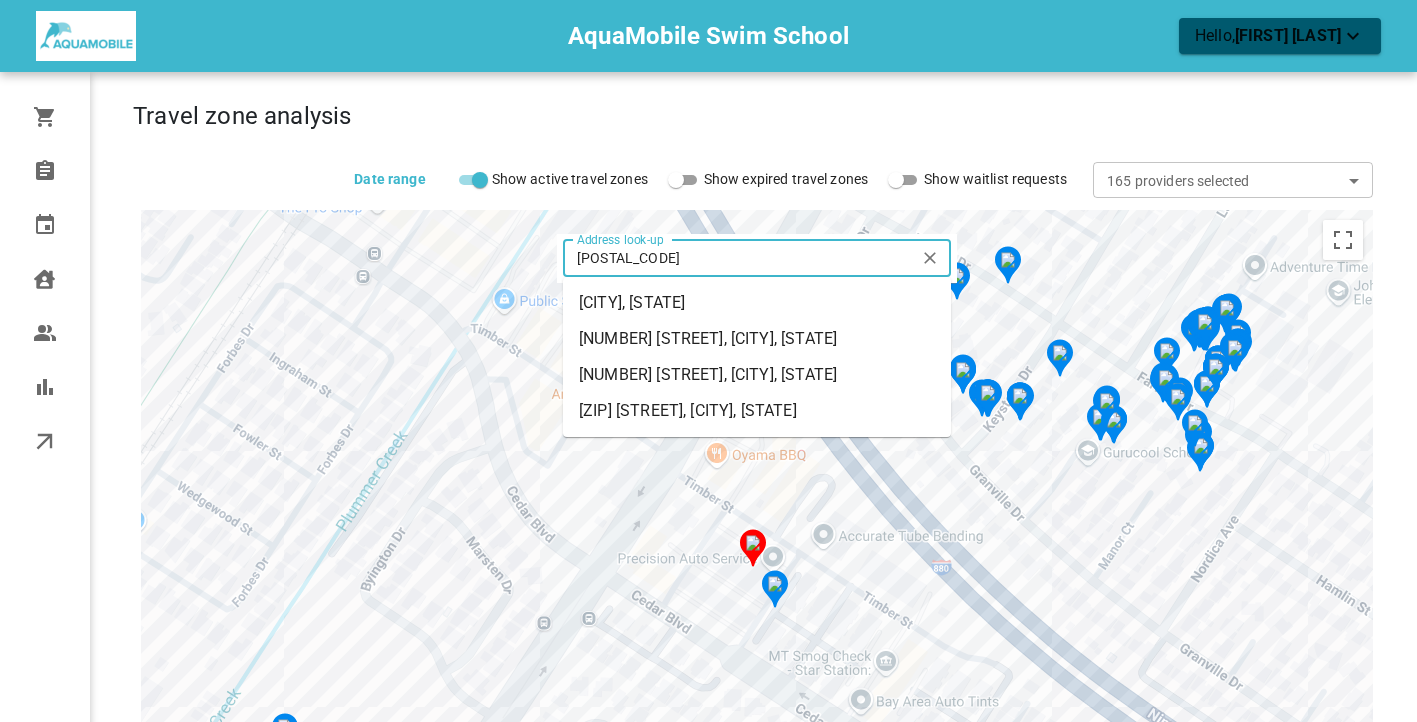 click on "[CITY], [STATE]" at bounding box center [757, 303] 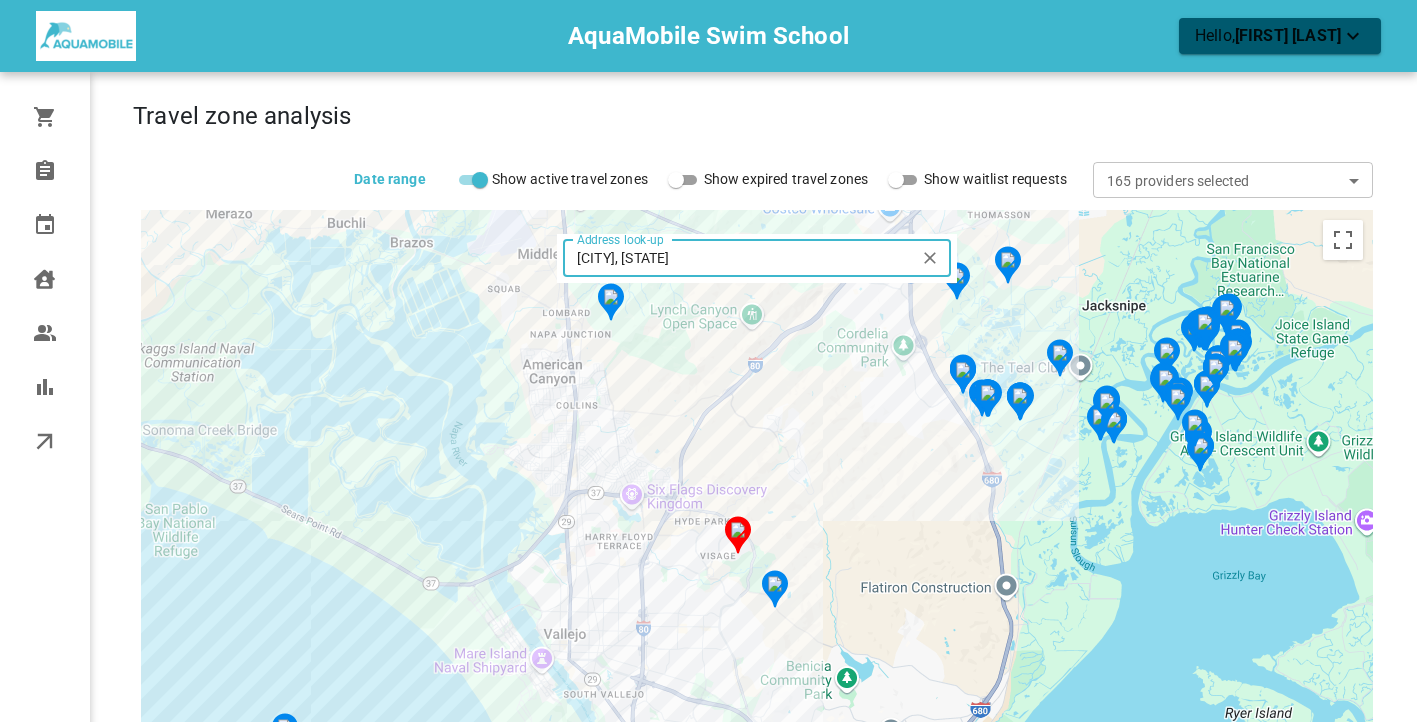 drag, startPoint x: 696, startPoint y: 256, endPoint x: 580, endPoint y: 257, distance: 116.00431 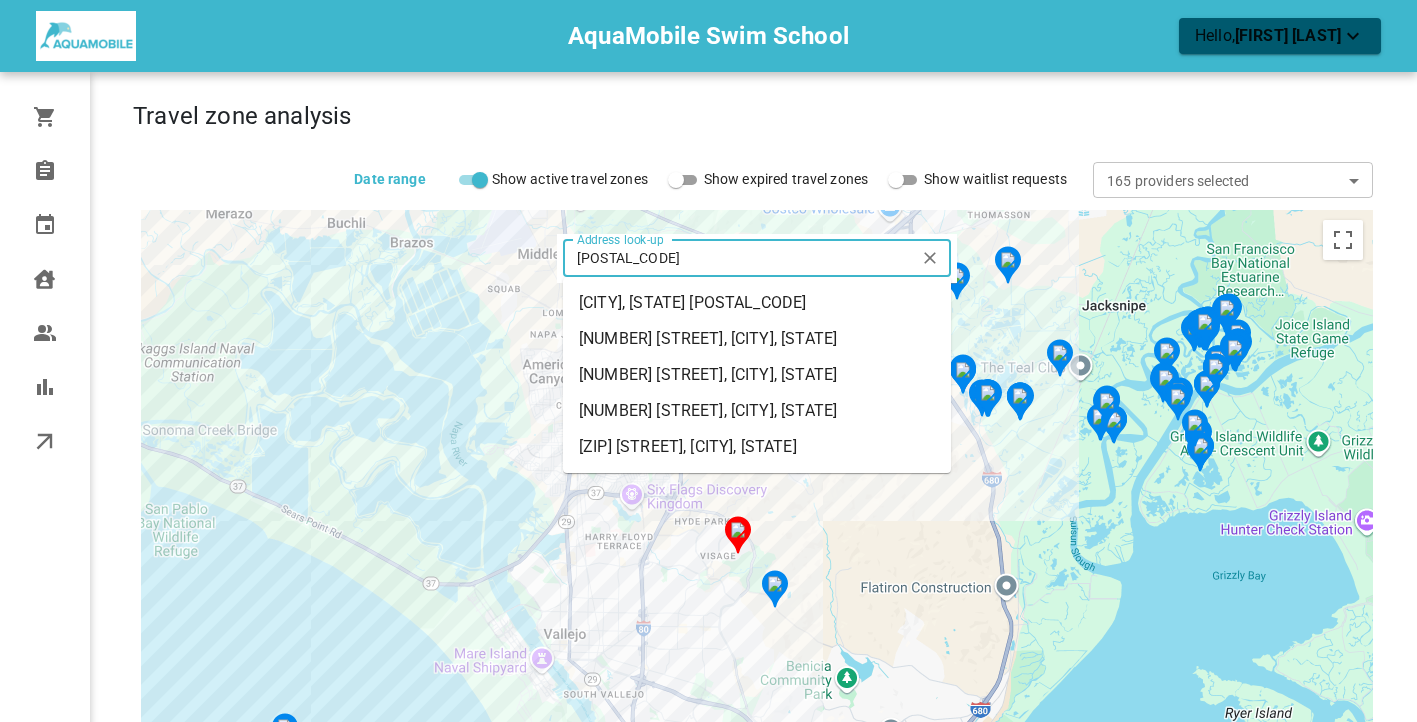click on "[CITY], [STATE] [POSTAL_CODE]" at bounding box center [757, 303] 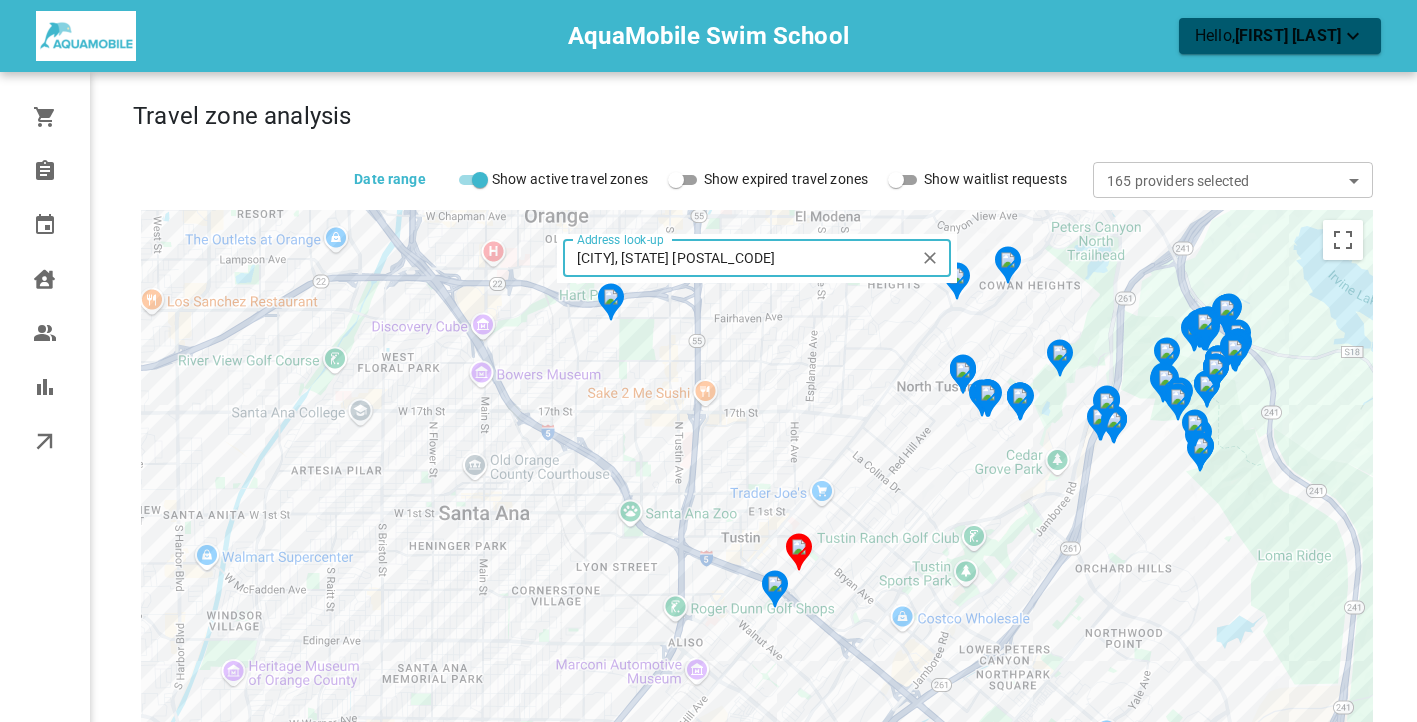 drag, startPoint x: 739, startPoint y: 266, endPoint x: 577, endPoint y: 265, distance: 162.00308 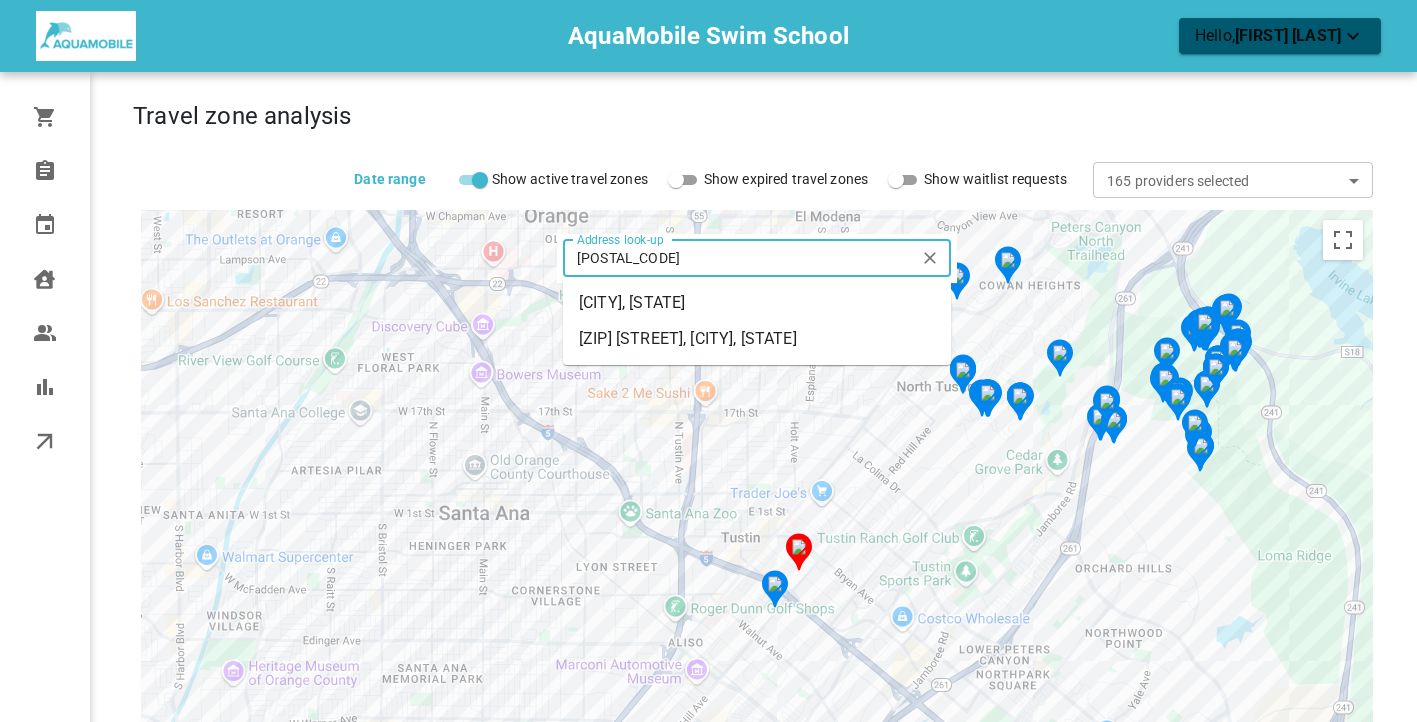 click on "[CITY], [STATE]" at bounding box center [757, 303] 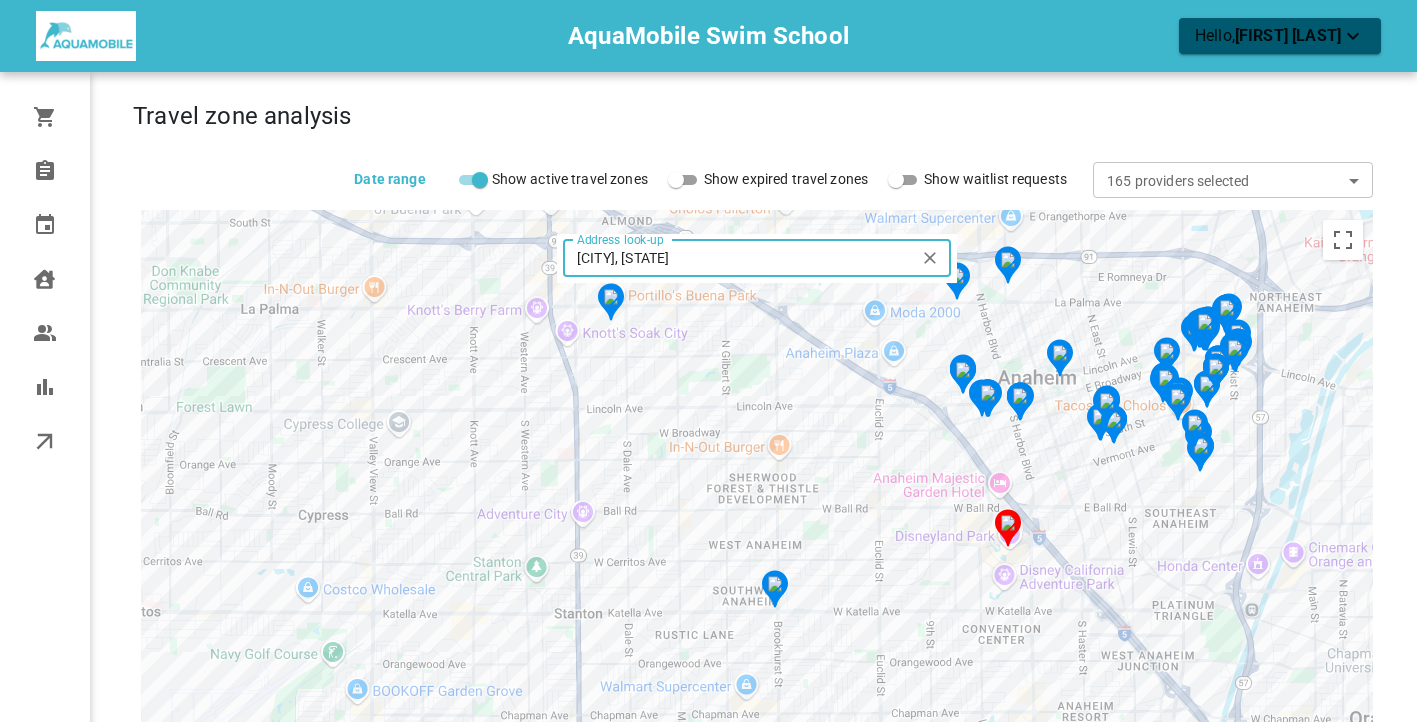 drag, startPoint x: 723, startPoint y: 255, endPoint x: 578, endPoint y: 255, distance: 145 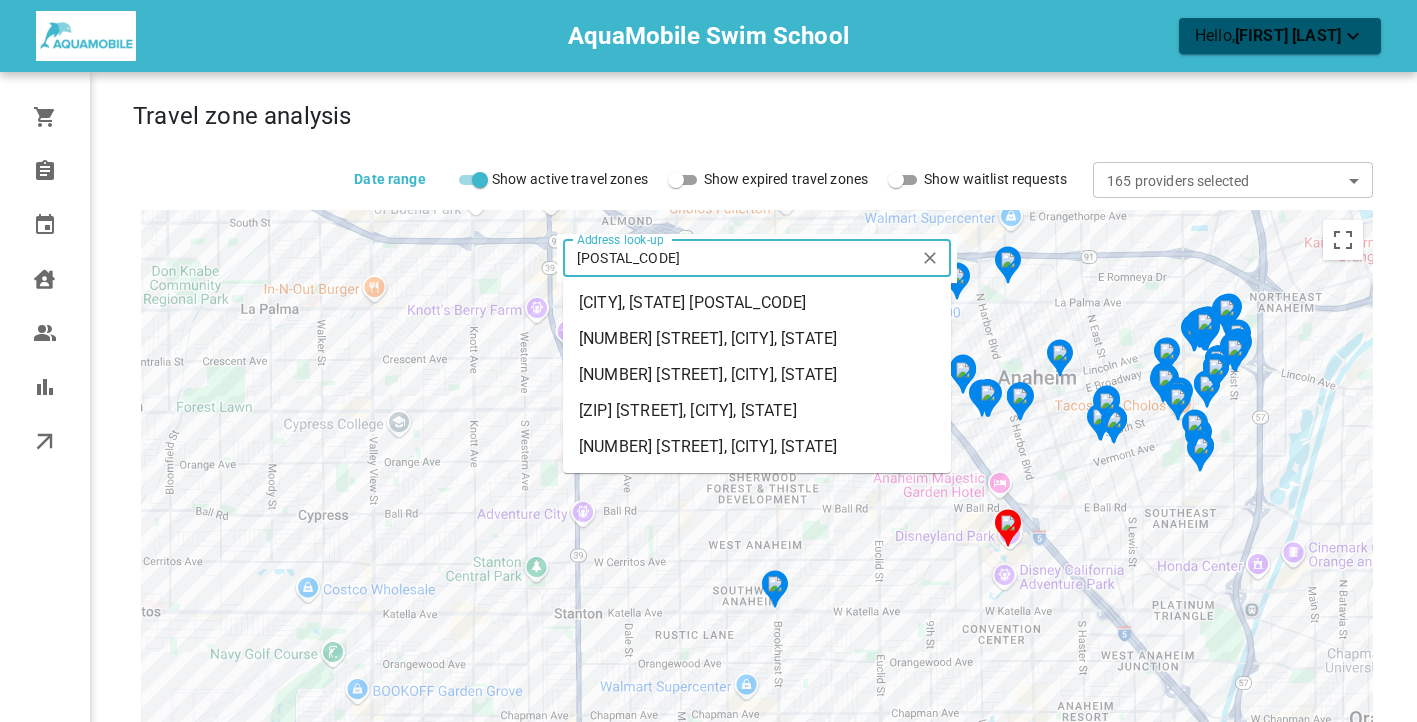 click on "[CITY], [STATE] [POSTAL_CODE]" at bounding box center (757, 303) 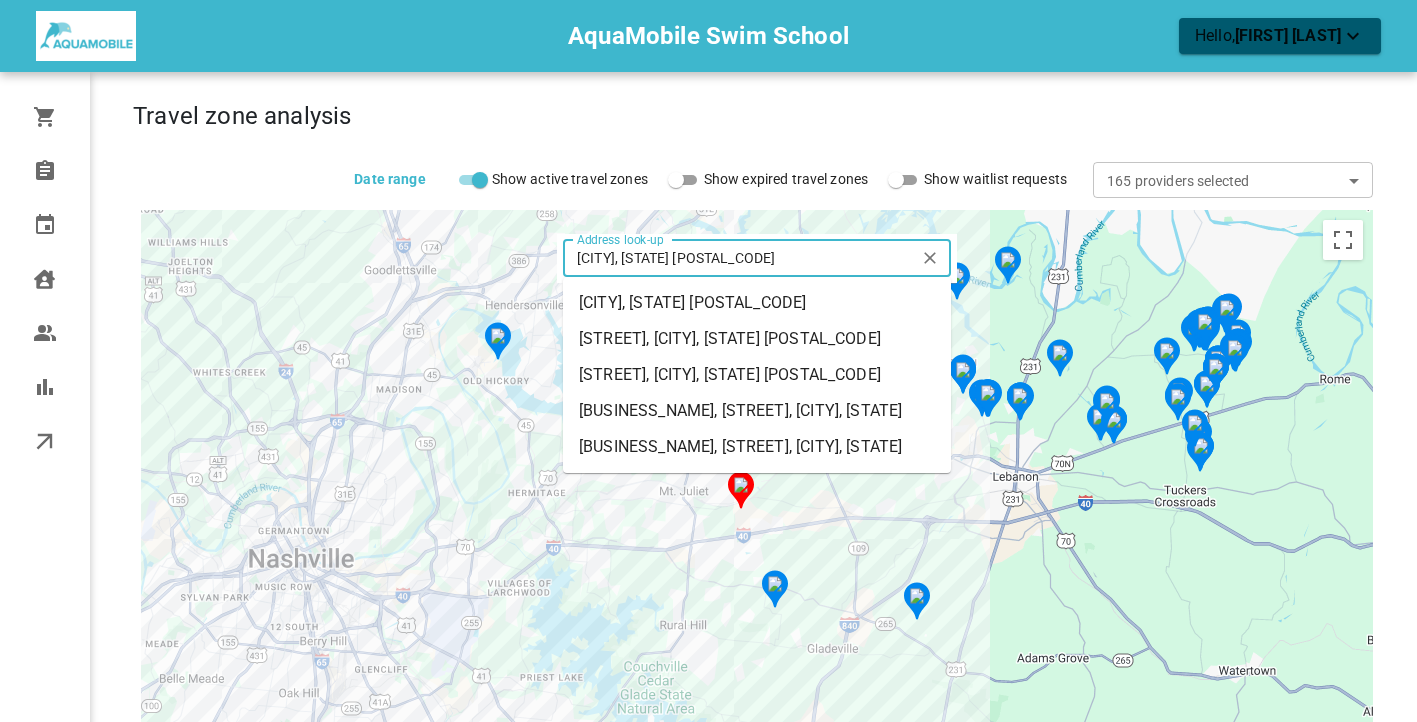 drag, startPoint x: 722, startPoint y: 265, endPoint x: 561, endPoint y: 262, distance: 161.02795 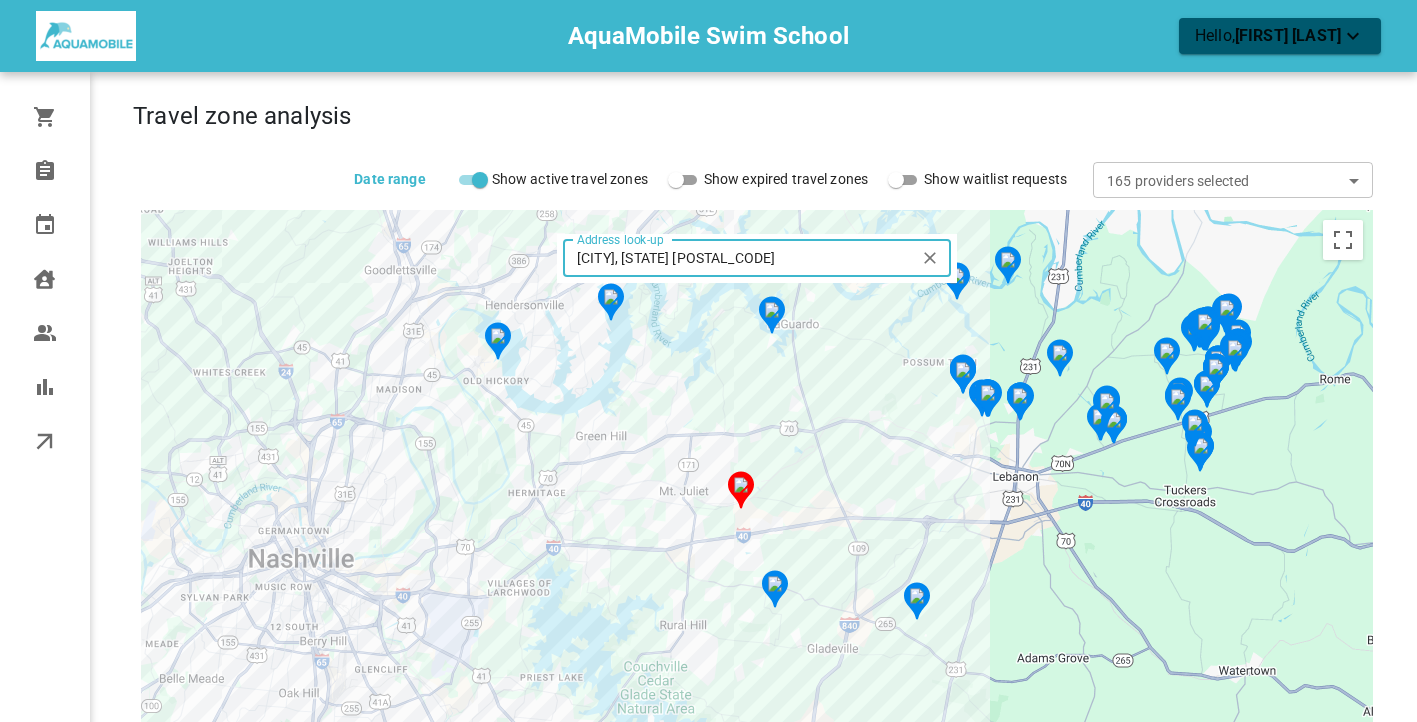 paste on "[ZIP]" 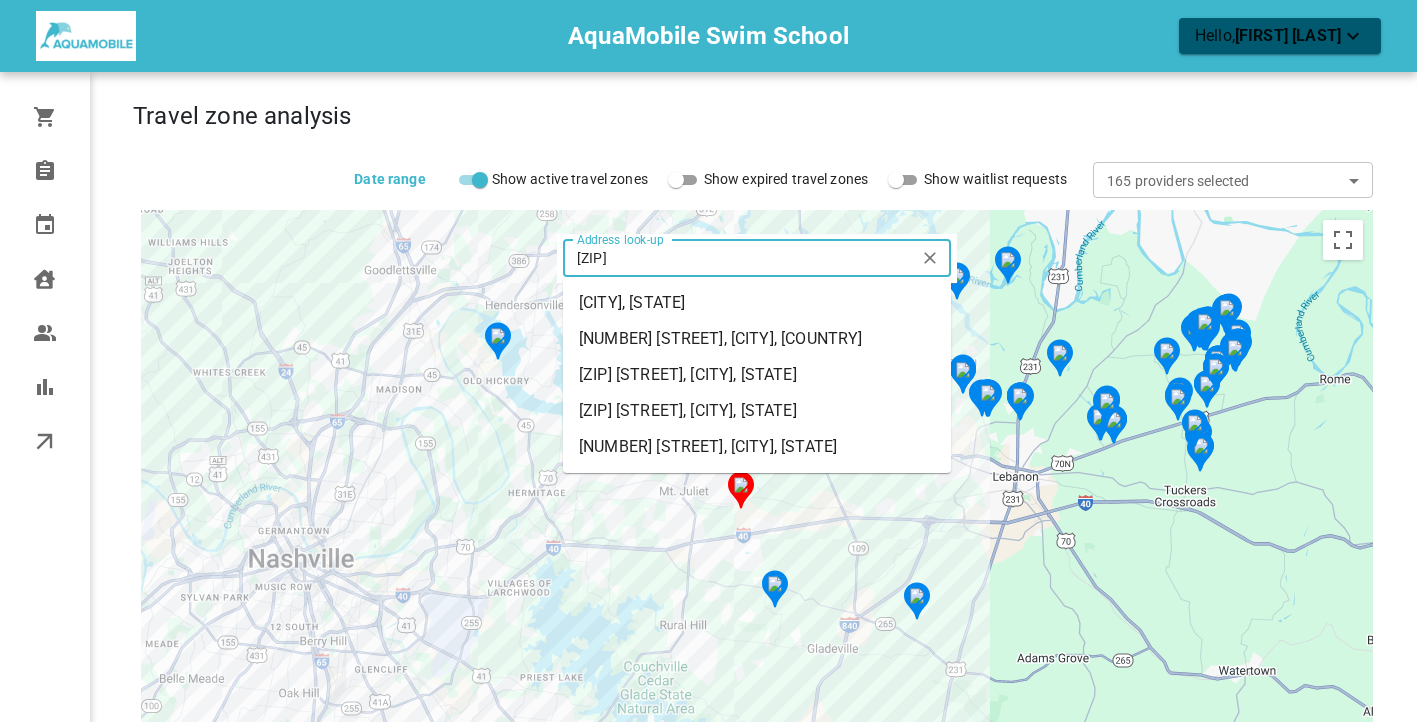 click on "[CITY], [STATE]" at bounding box center [757, 303] 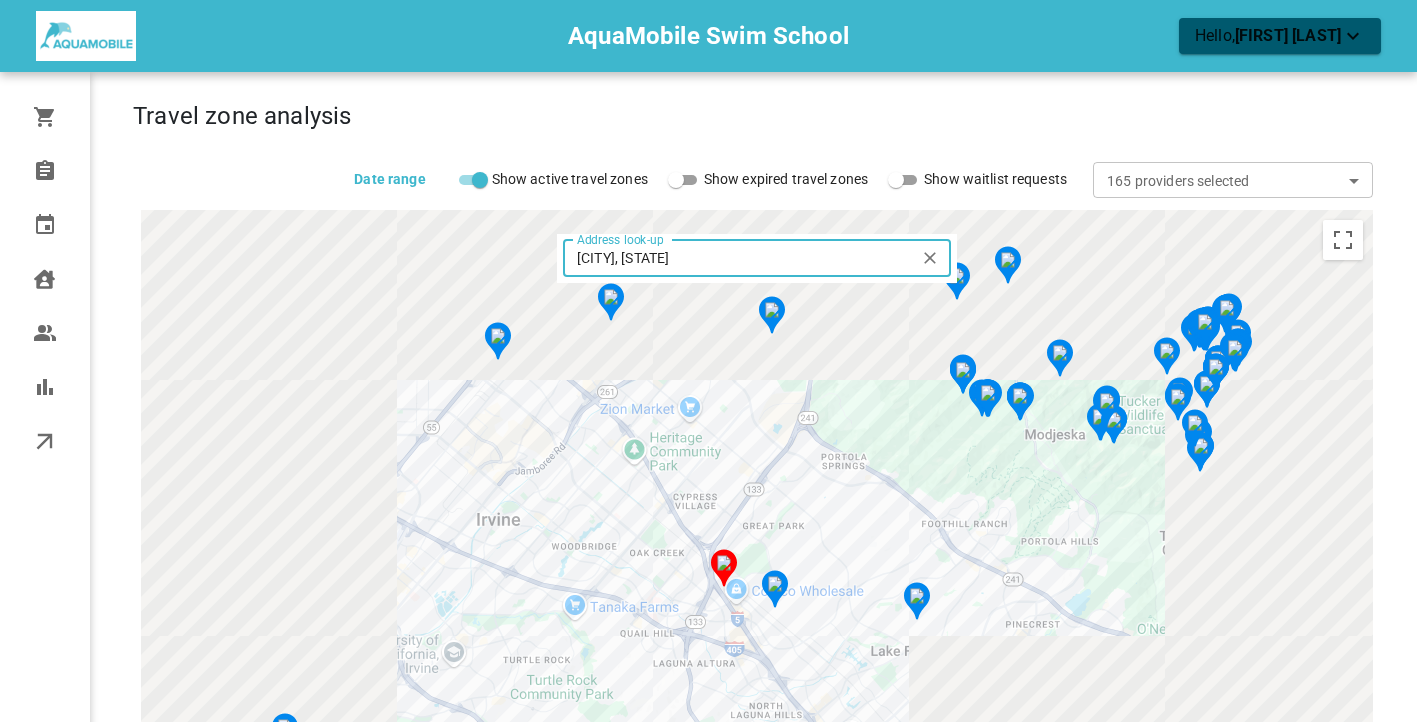 drag, startPoint x: 699, startPoint y: 258, endPoint x: 561, endPoint y: 257, distance: 138.00362 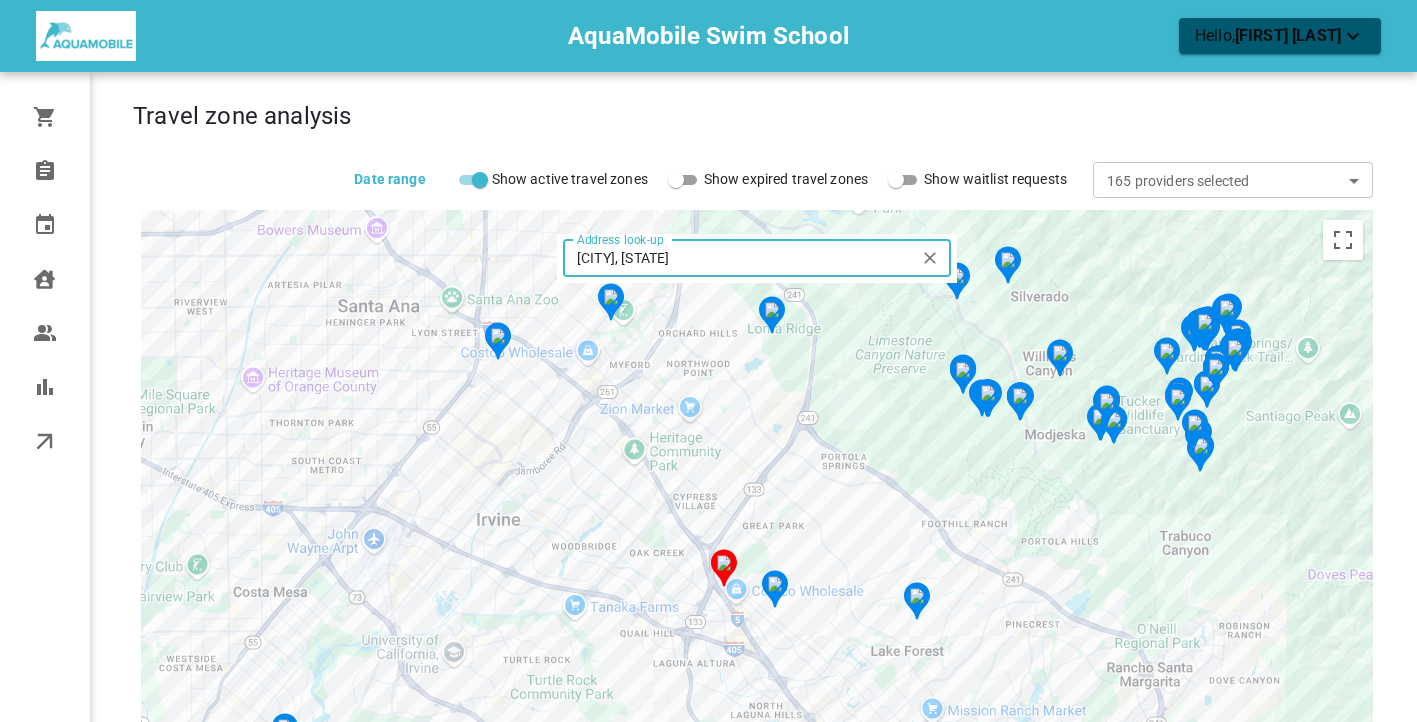 paste on "[ZIP]" 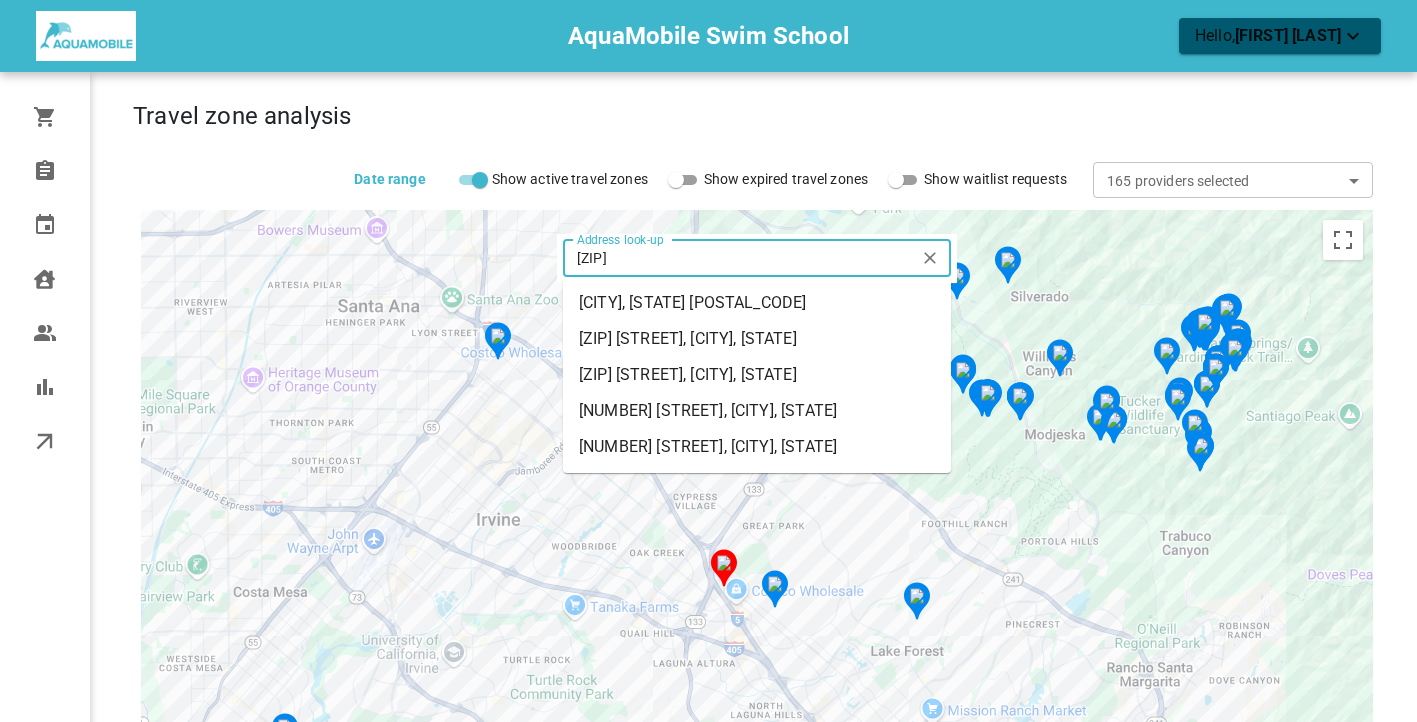 click on "[CITY], [STATE] [POSTAL_CODE]" at bounding box center [757, 303] 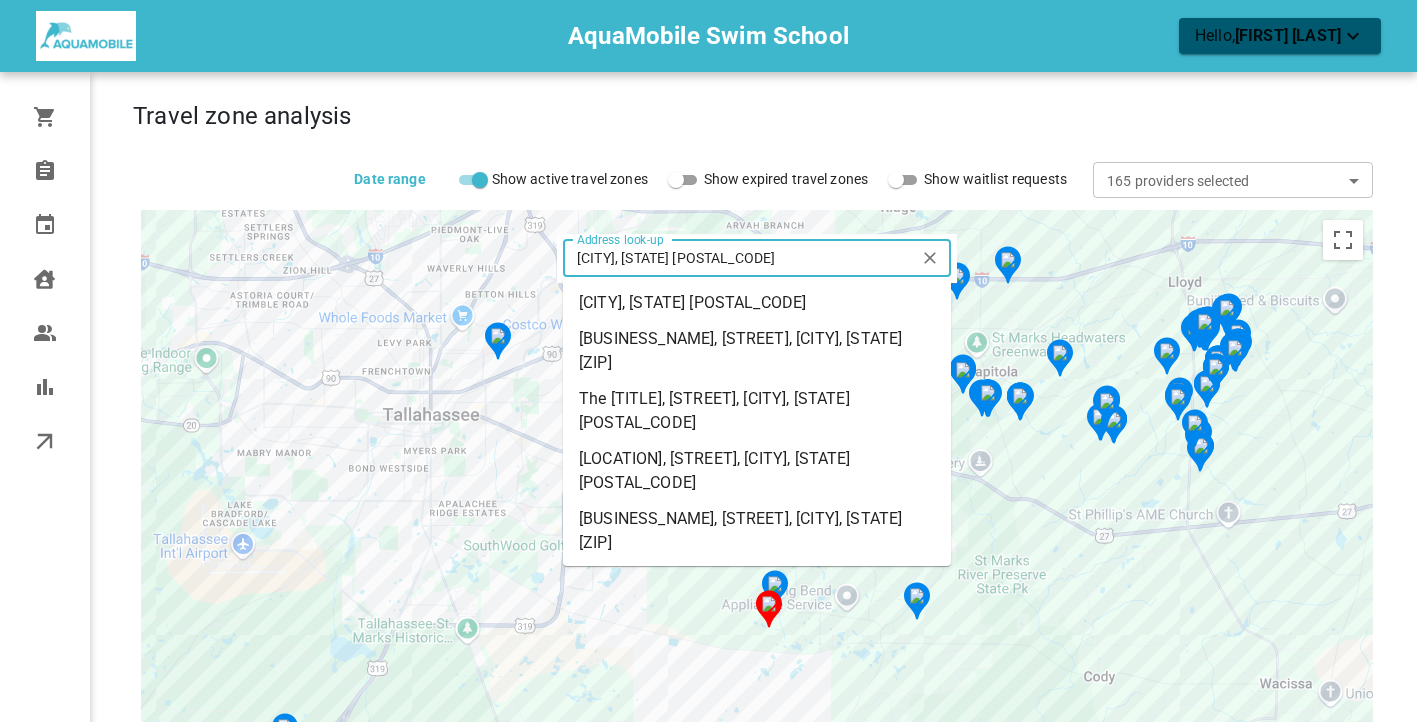 drag, startPoint x: 741, startPoint y: 257, endPoint x: 576, endPoint y: 257, distance: 165 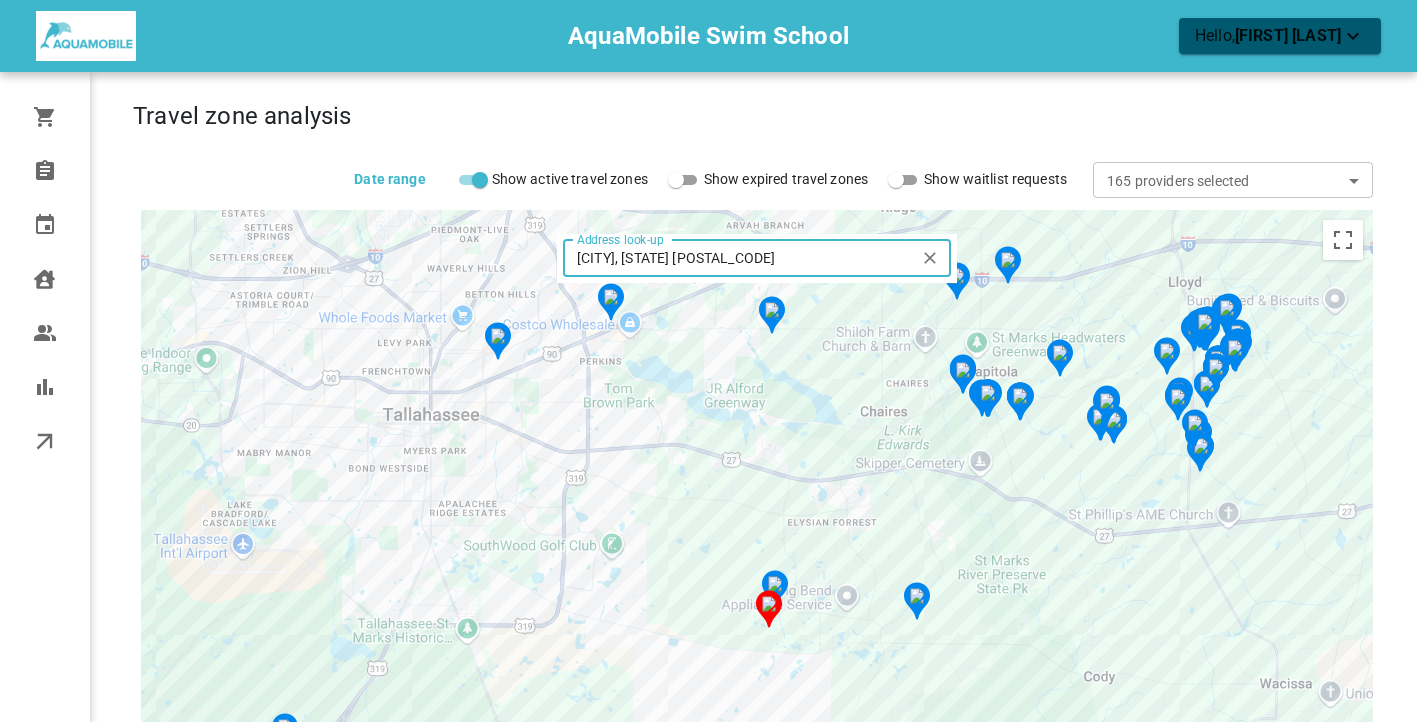 paste on "[CITY], [STATE], USA" 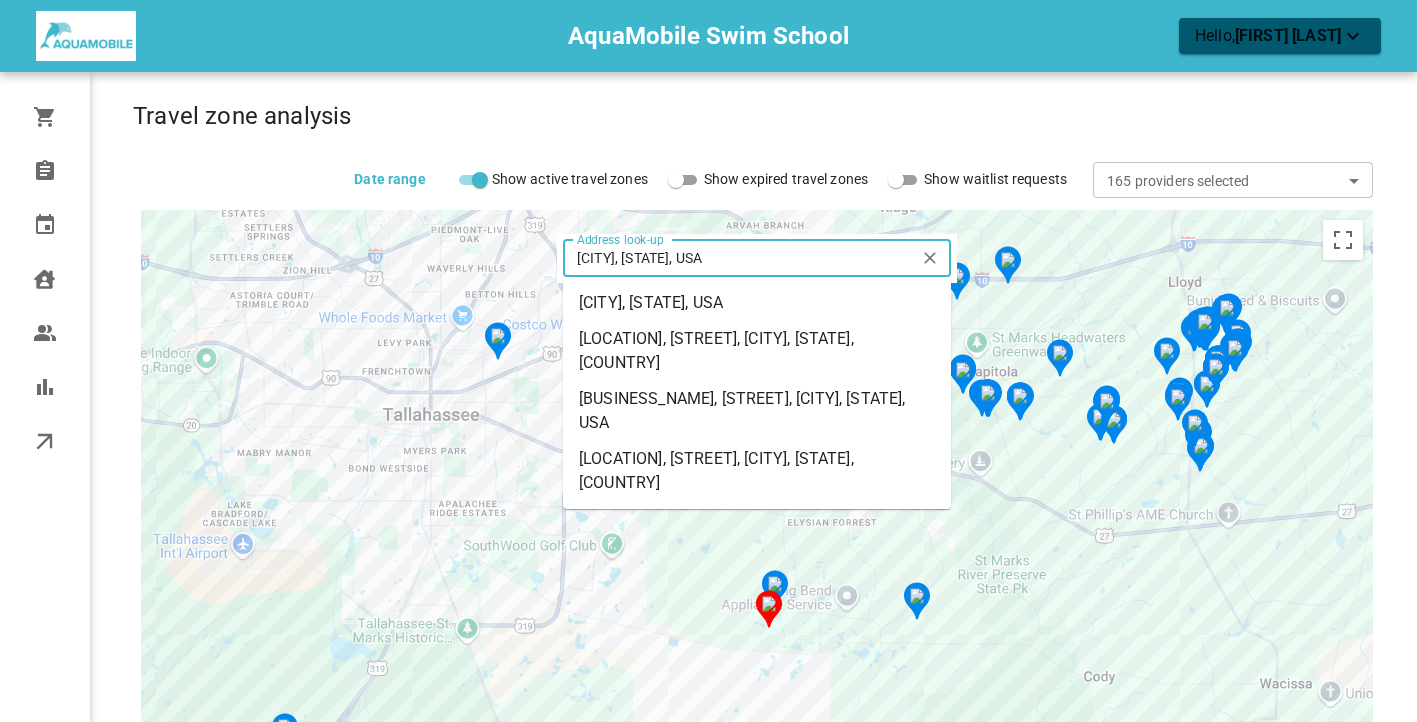 click on "[CITY], [STATE], USA" at bounding box center [757, 303] 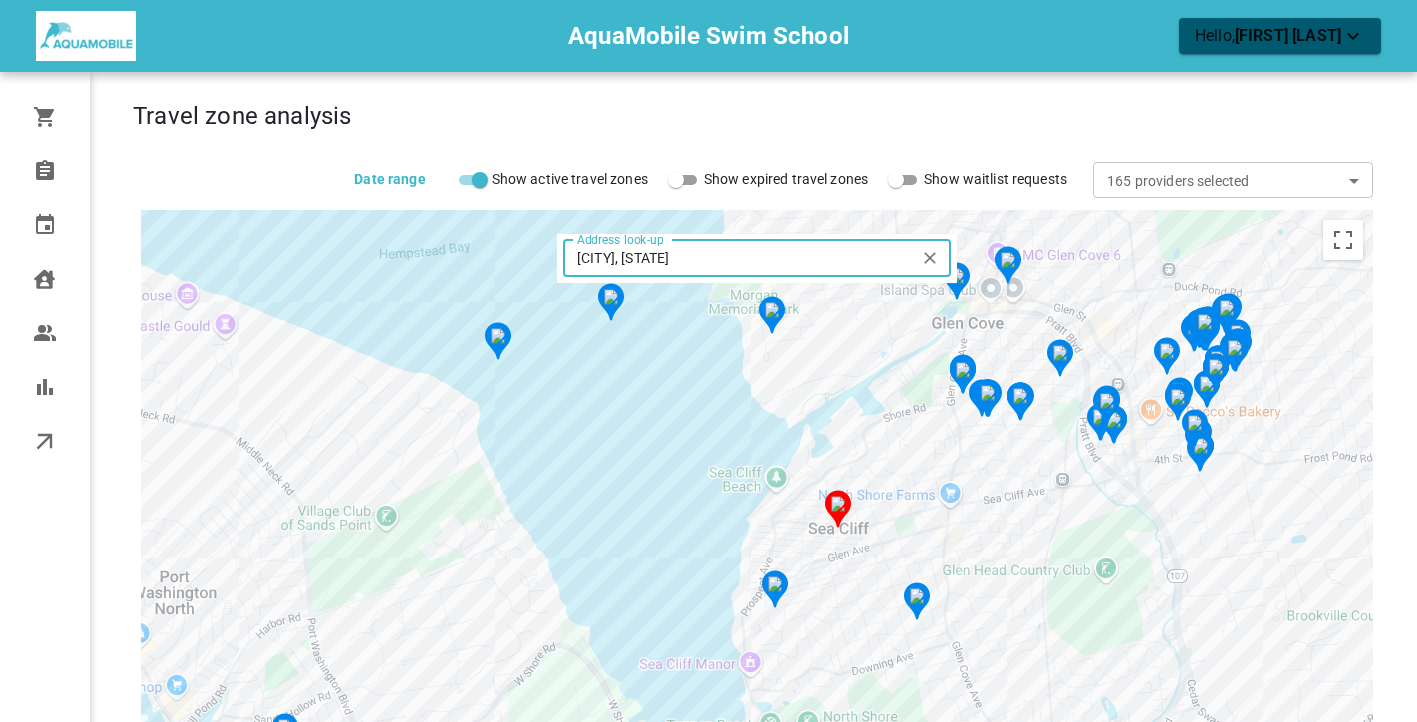 drag, startPoint x: 675, startPoint y: 262, endPoint x: 559, endPoint y: 261, distance: 116.00431 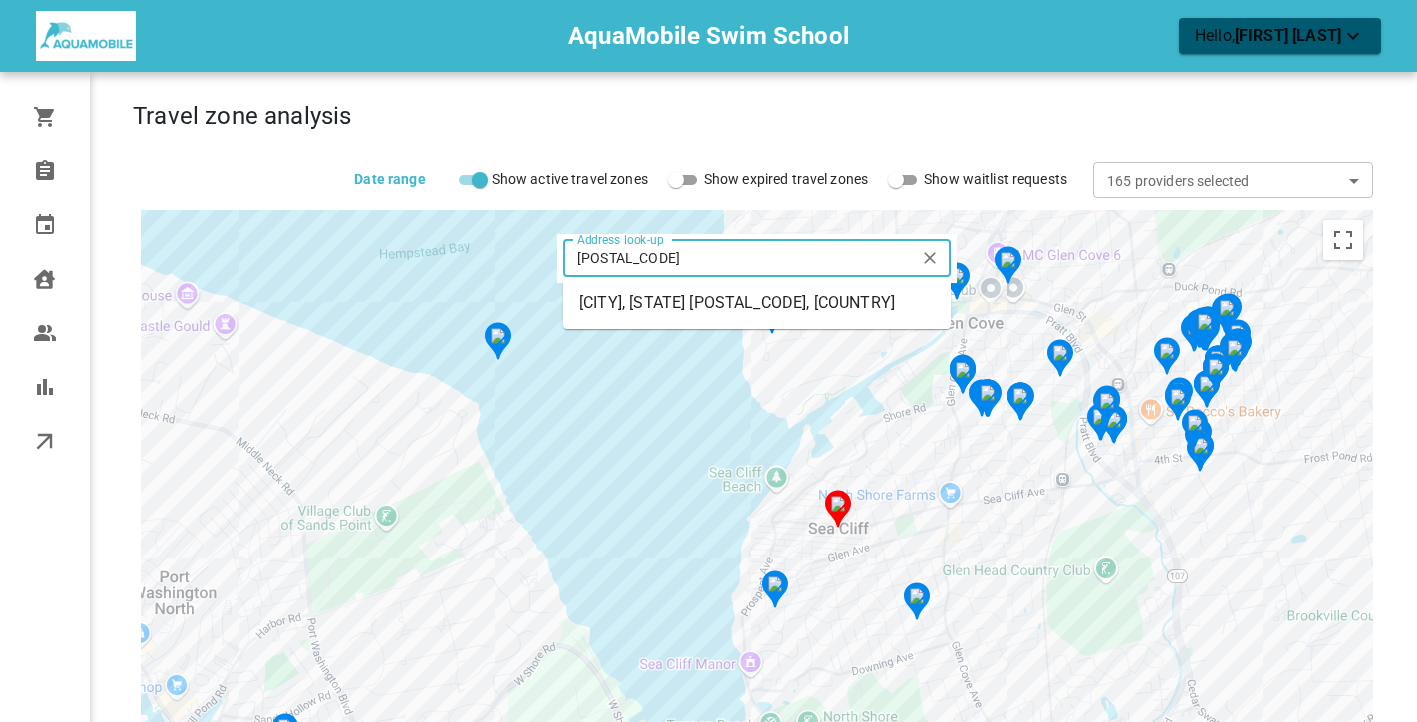 click on "[CITY], [STATE] [POSTAL_CODE], [COUNTRY]" at bounding box center (757, 303) 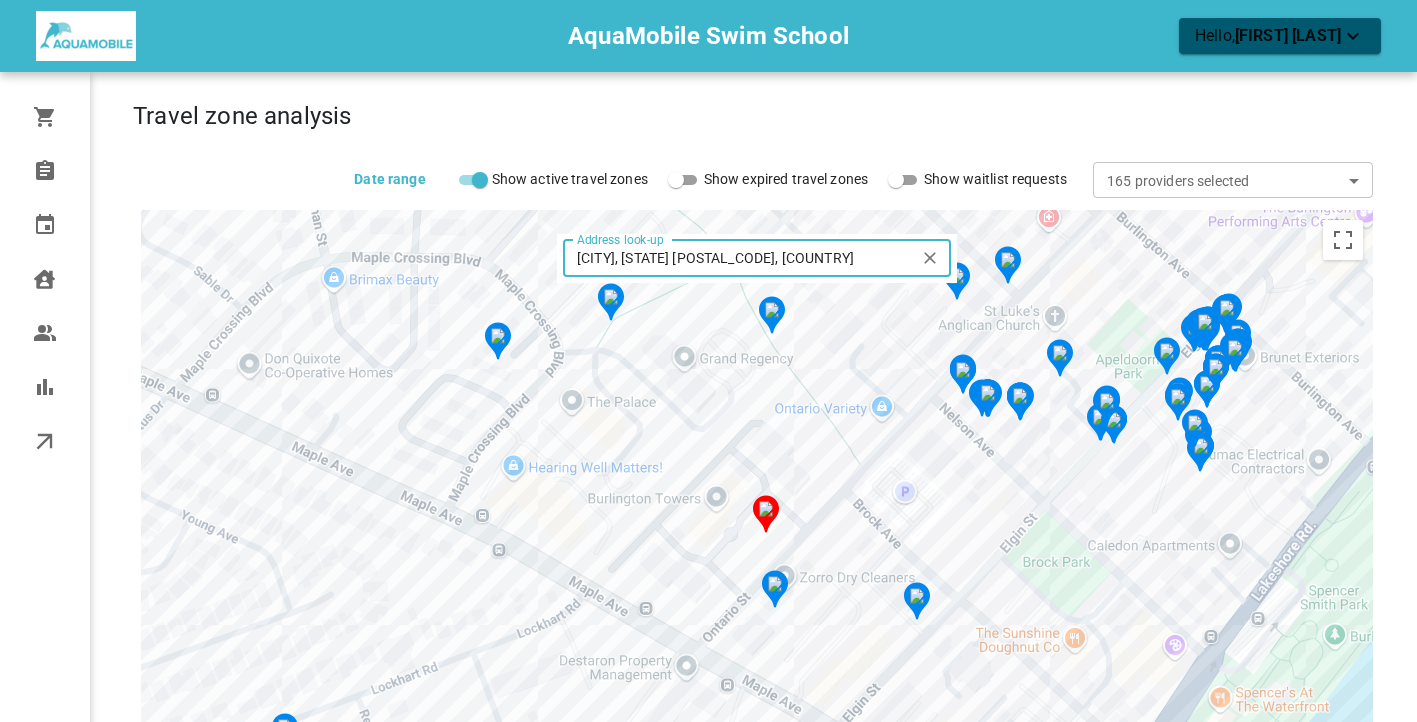 drag, startPoint x: 817, startPoint y: 258, endPoint x: 576, endPoint y: 257, distance: 241.00208 